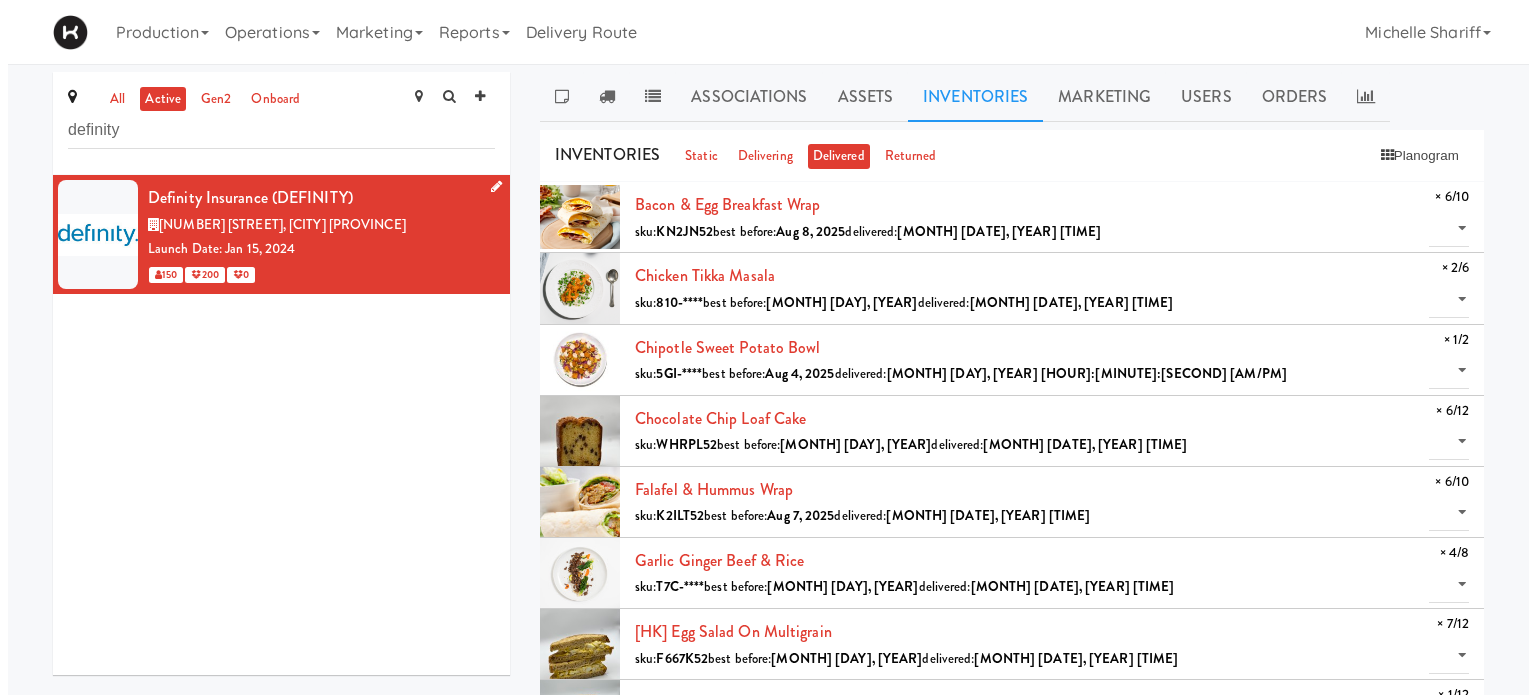 scroll, scrollTop: 0, scrollLeft: 0, axis: both 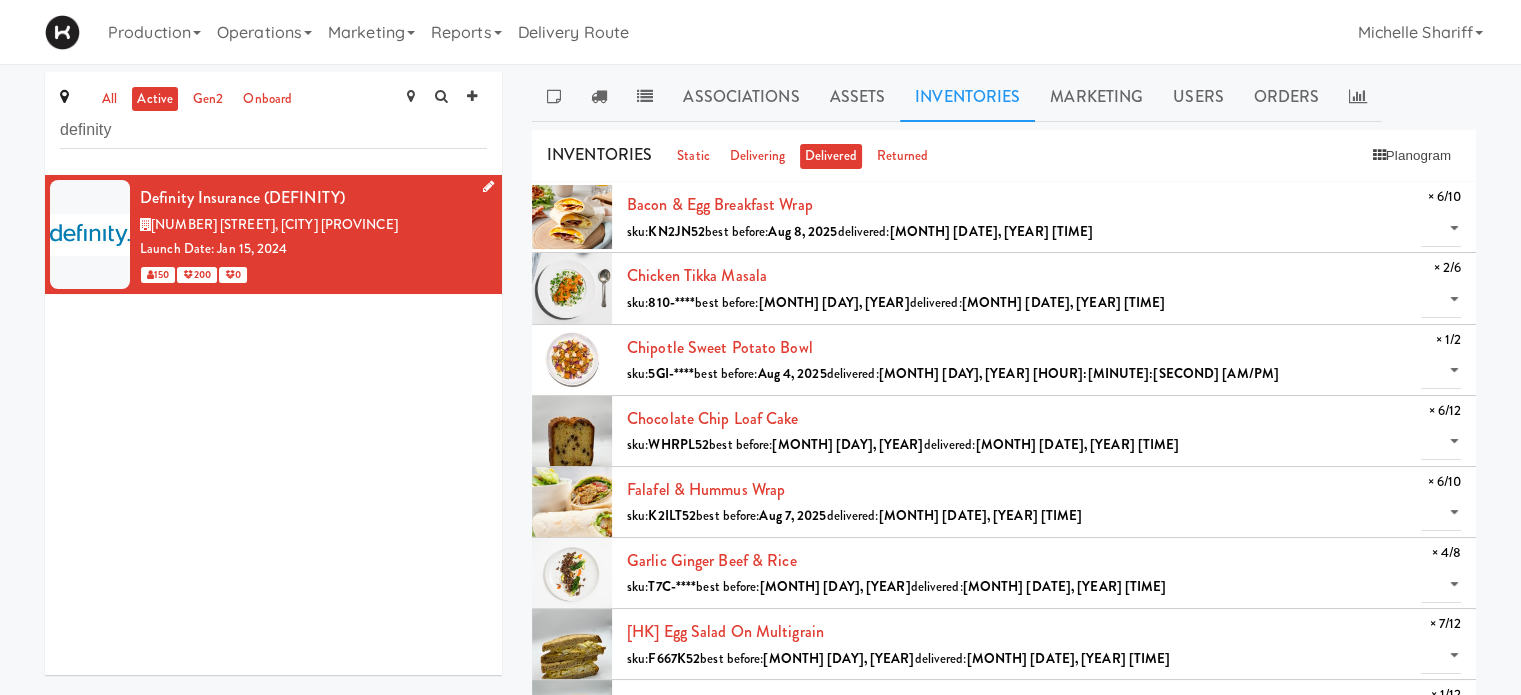 click on "[NUMBER] [STREET], [CITY] [PROVINCE]" at bounding box center [313, 225] 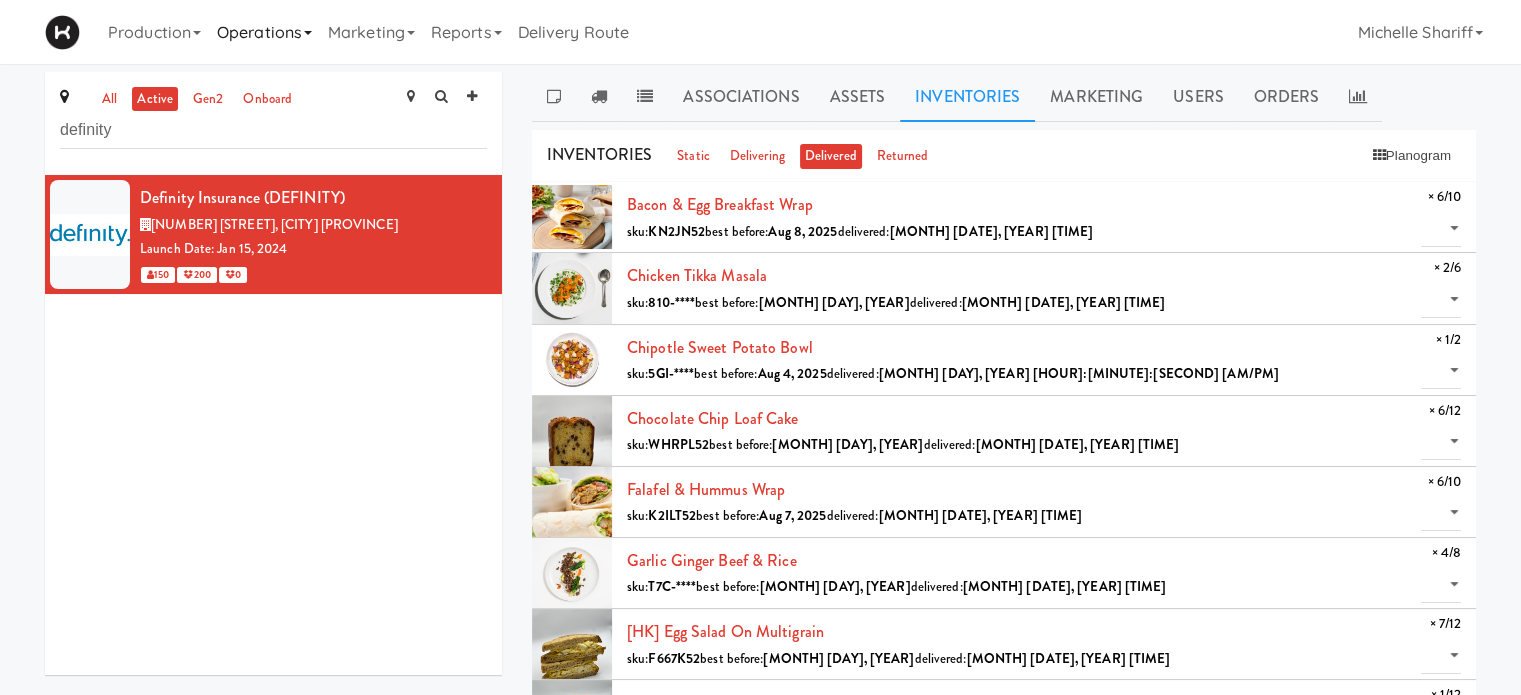 click on "Operations" at bounding box center (264, 32) 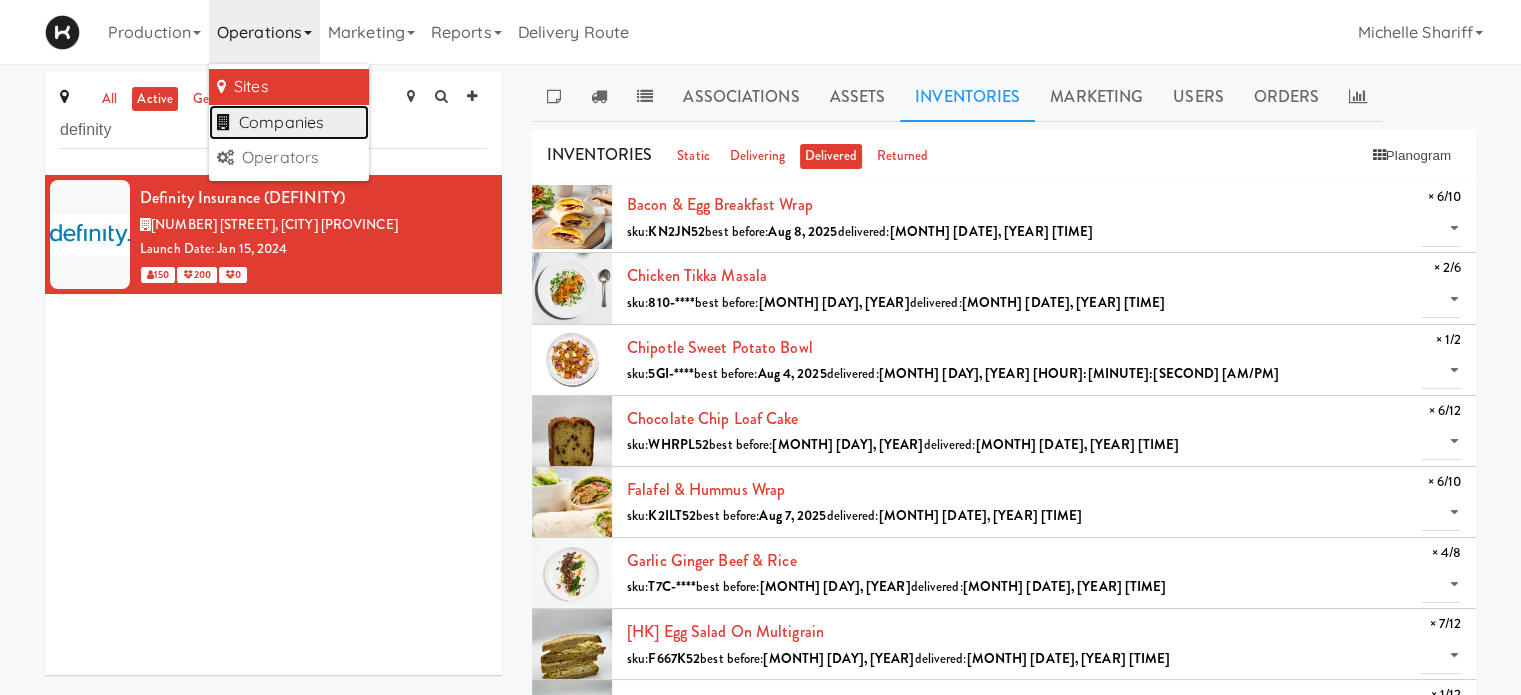 click on "Companies" at bounding box center (289, 123) 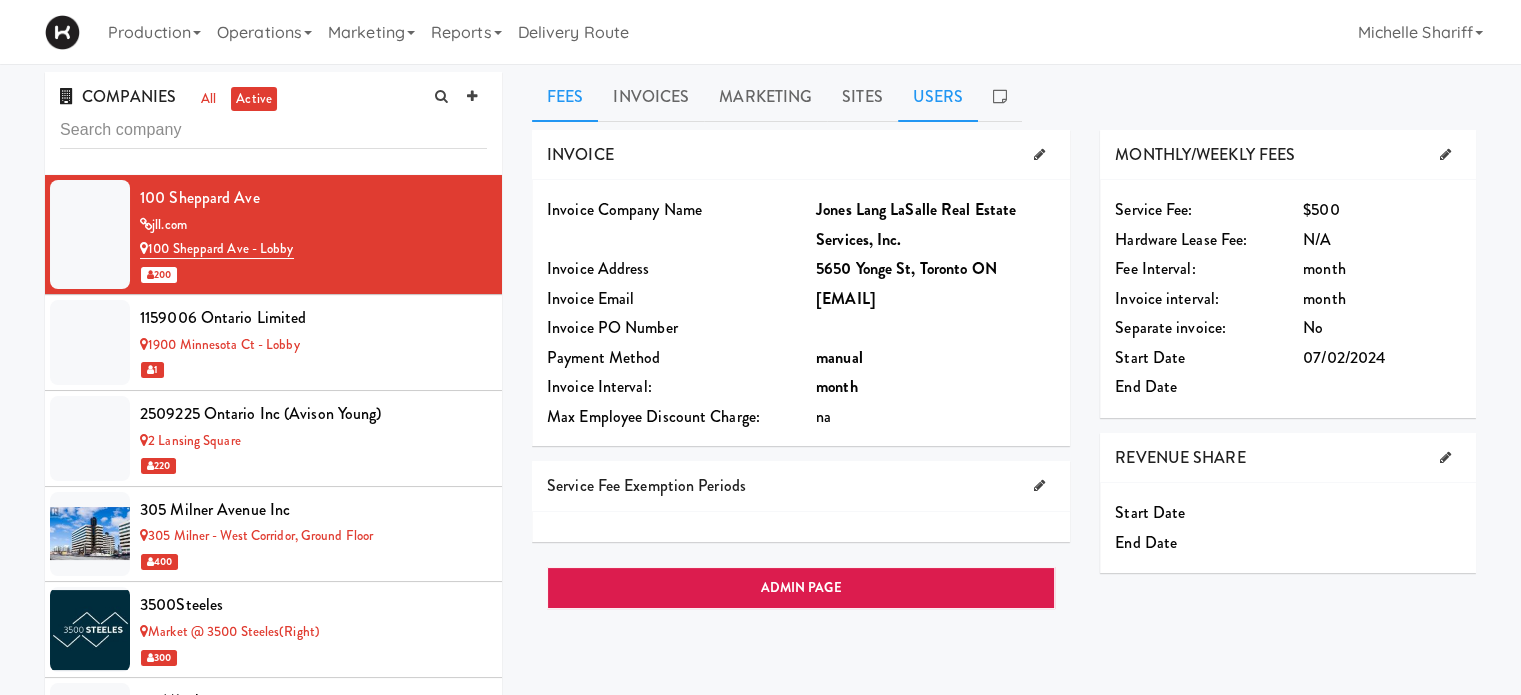 click on "Users" at bounding box center (938, 97) 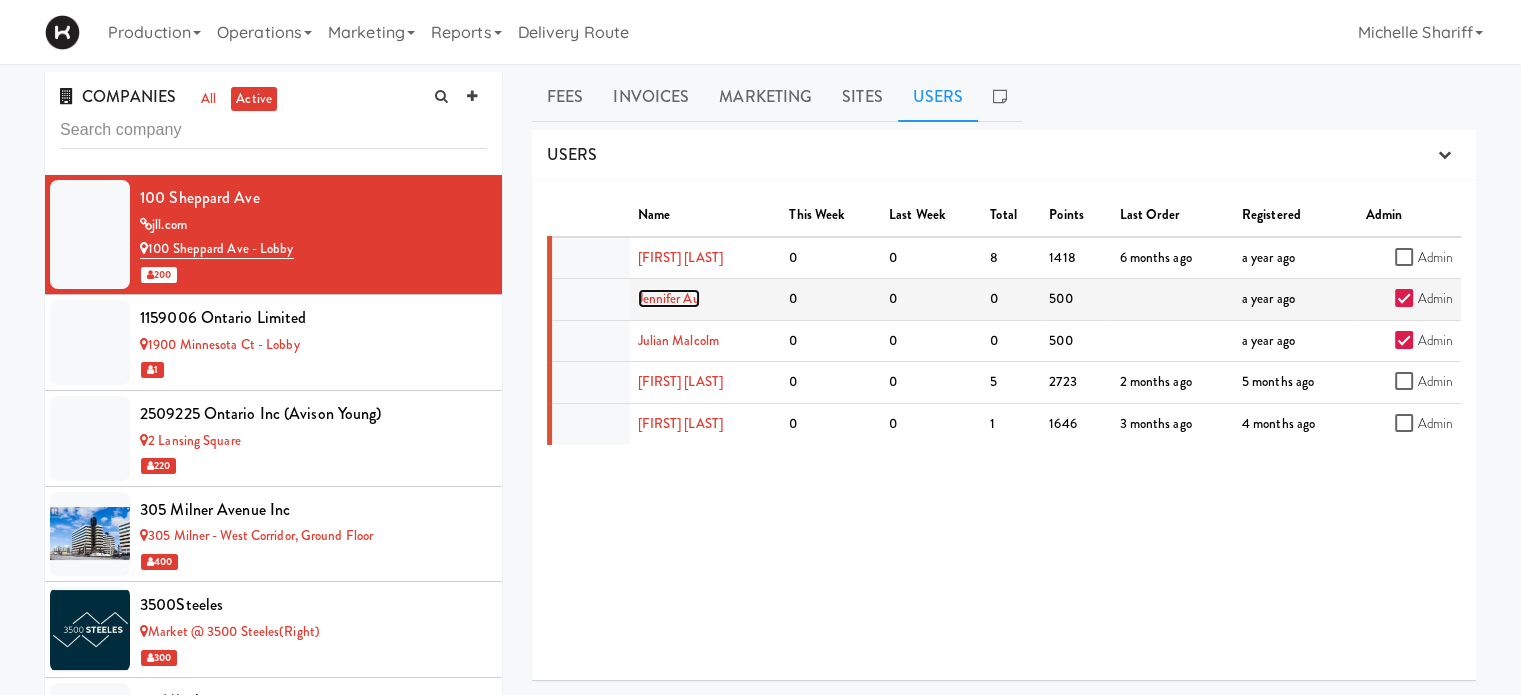 click on "Jennifer Au" at bounding box center (669, 298) 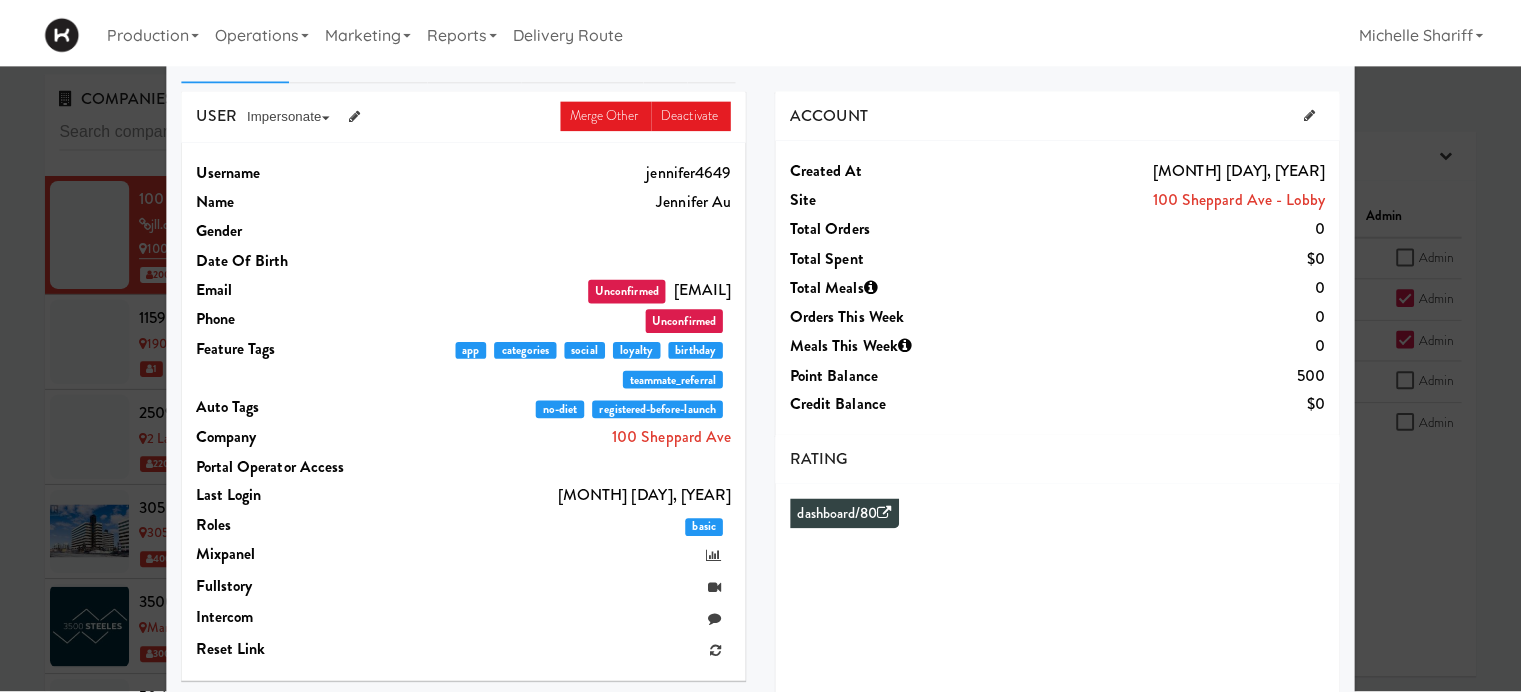 scroll, scrollTop: 0, scrollLeft: 0, axis: both 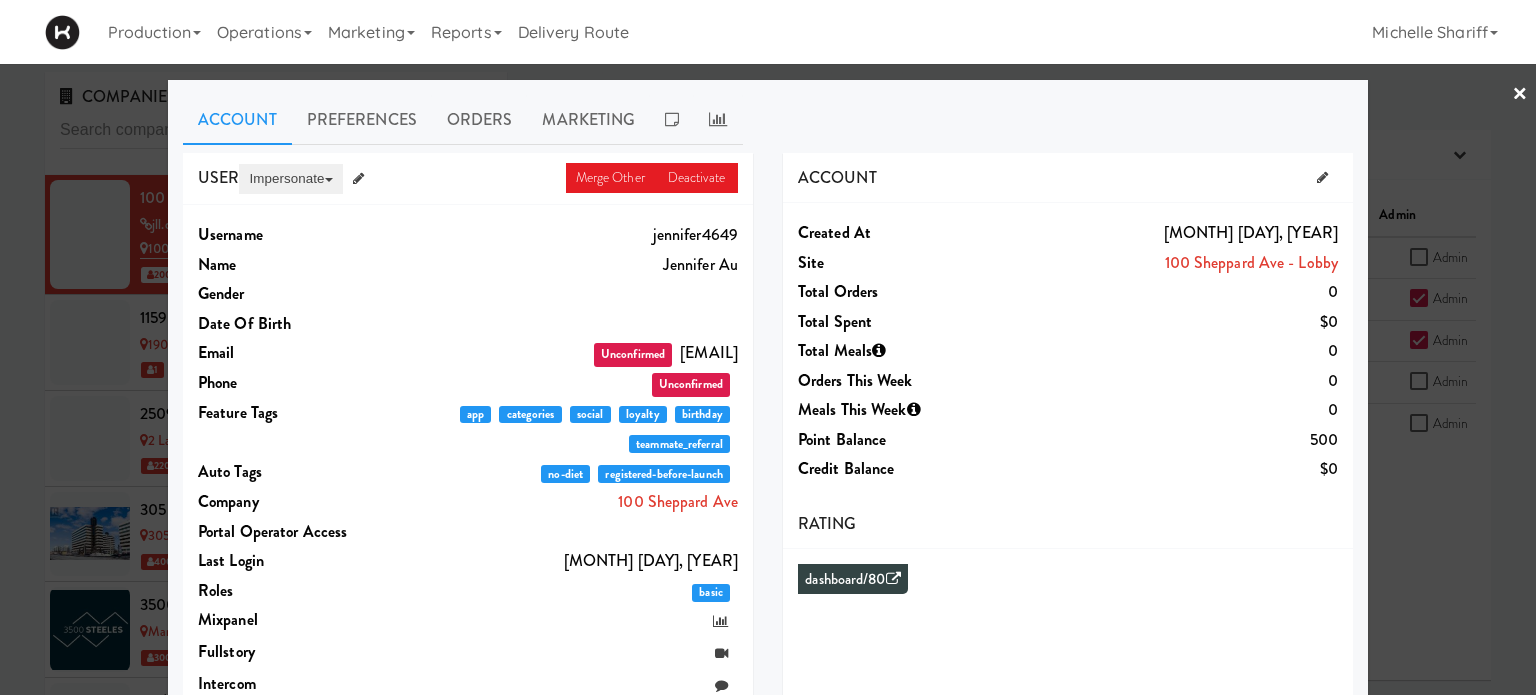 click on "Impersonate" at bounding box center (290, 179) 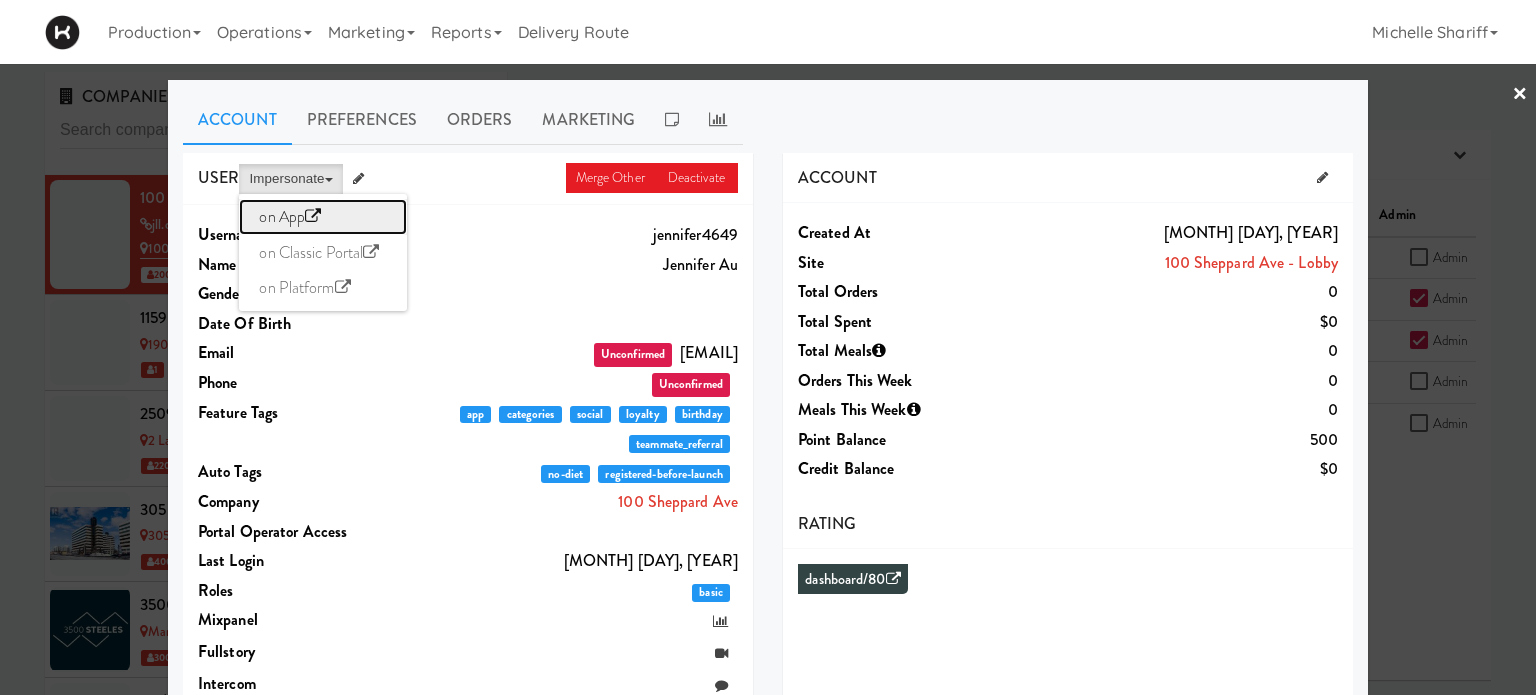 click on "on App" at bounding box center (323, 217) 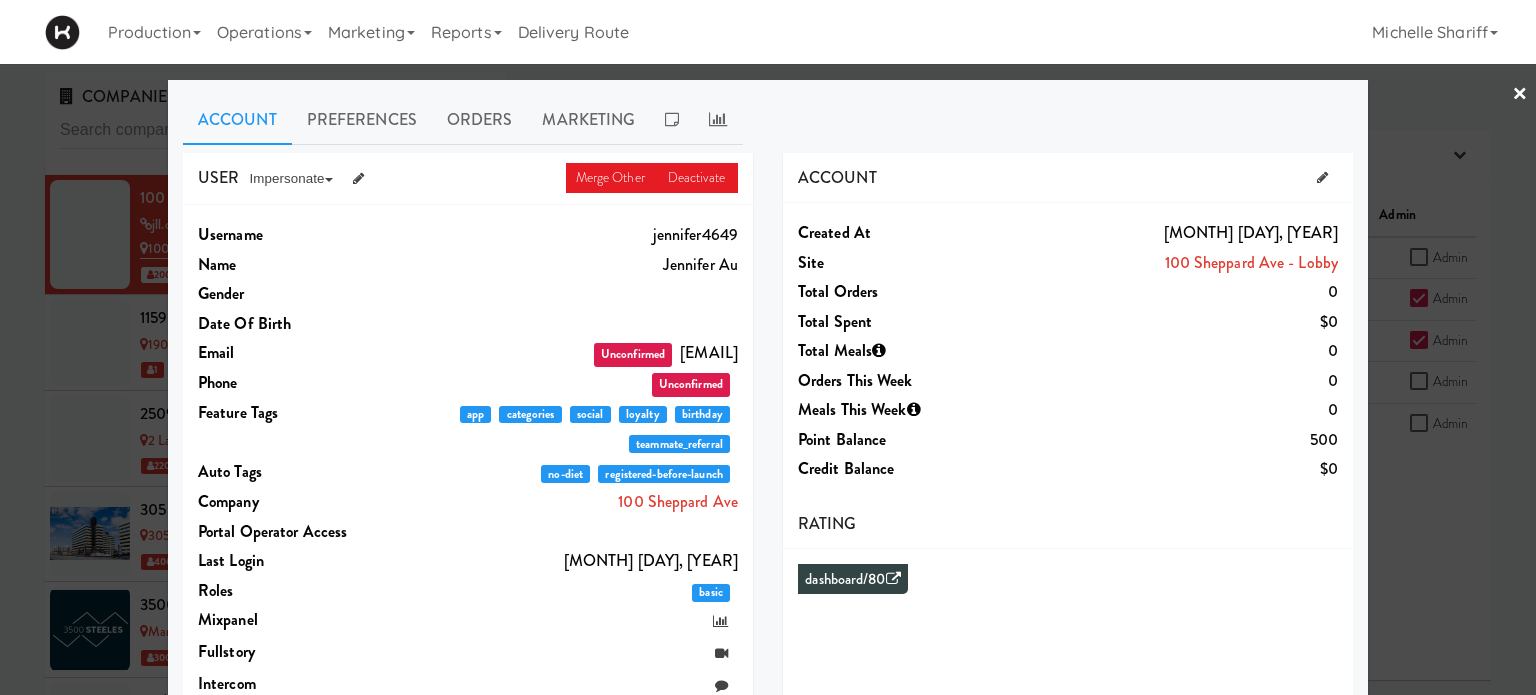 click on "×" at bounding box center [1520, 95] 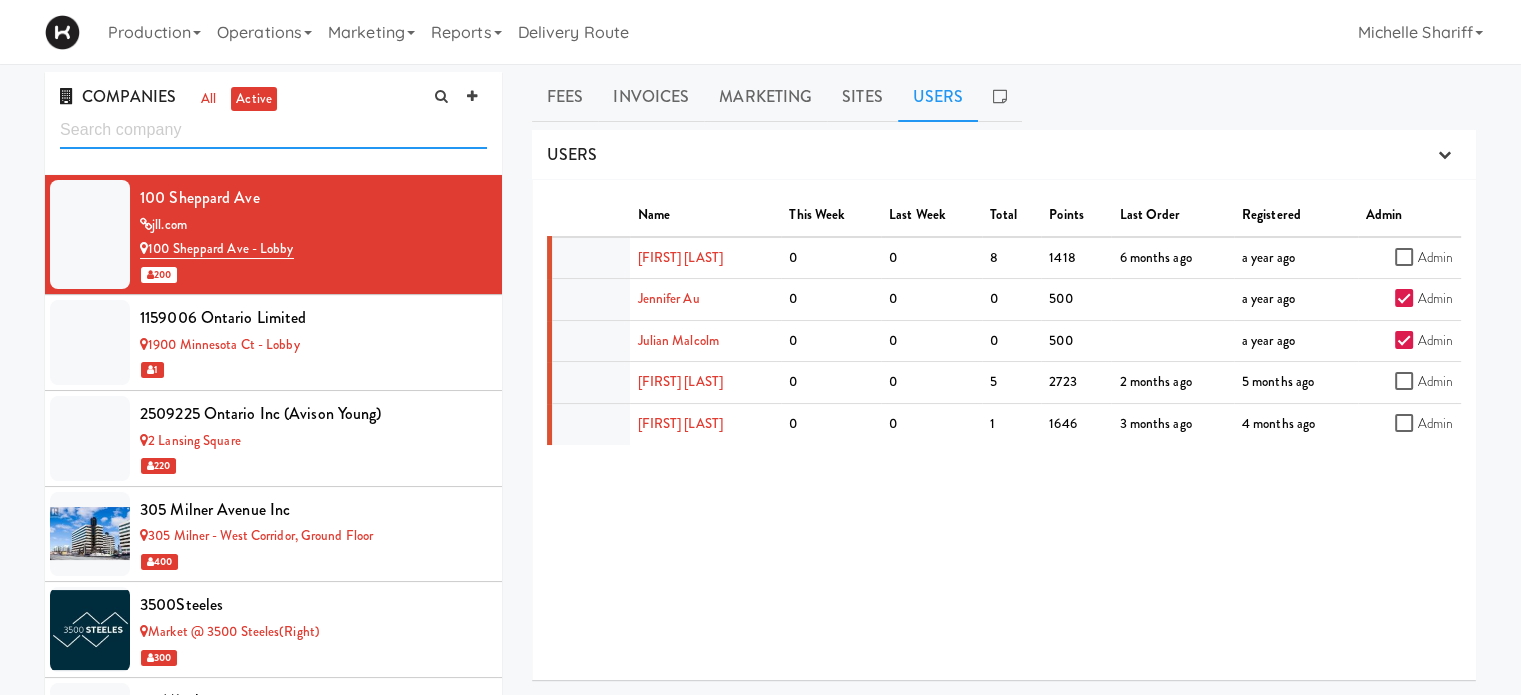 click at bounding box center [273, 130] 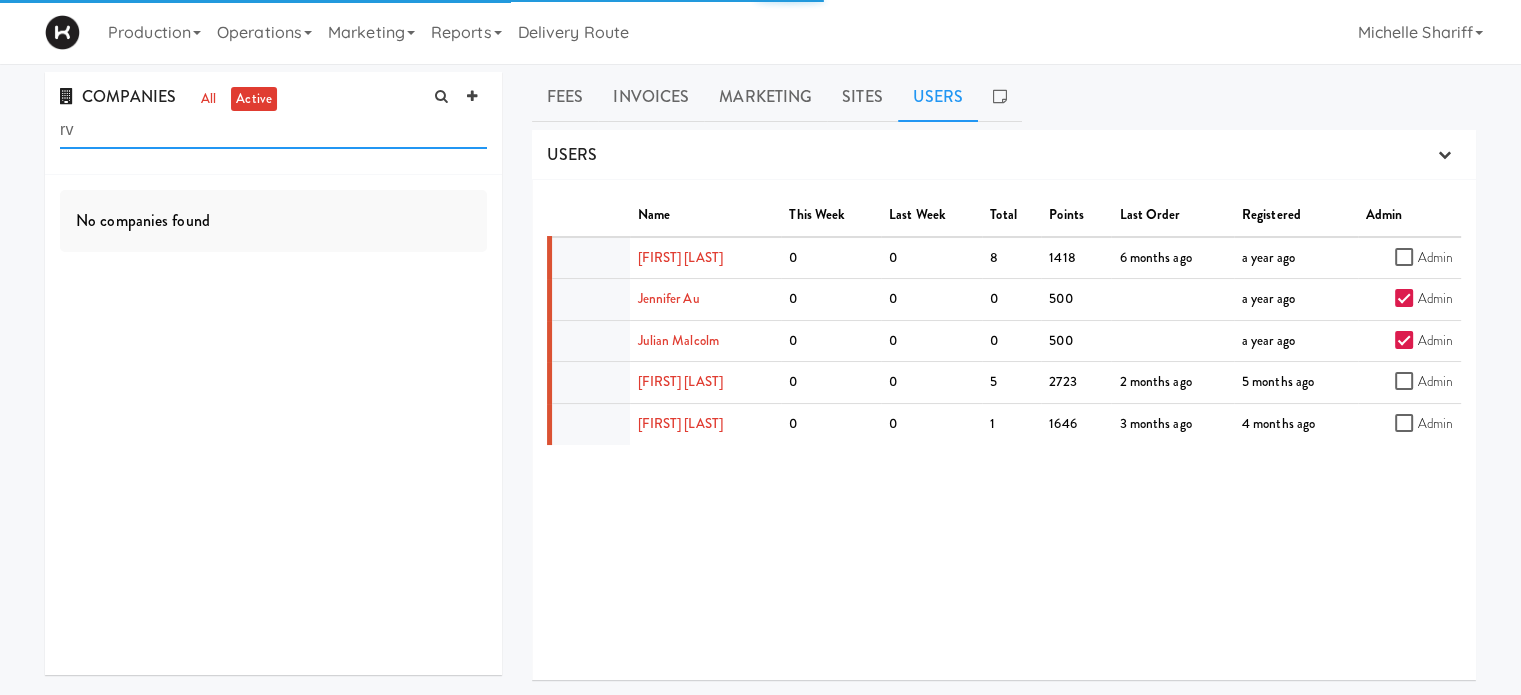 type on "r" 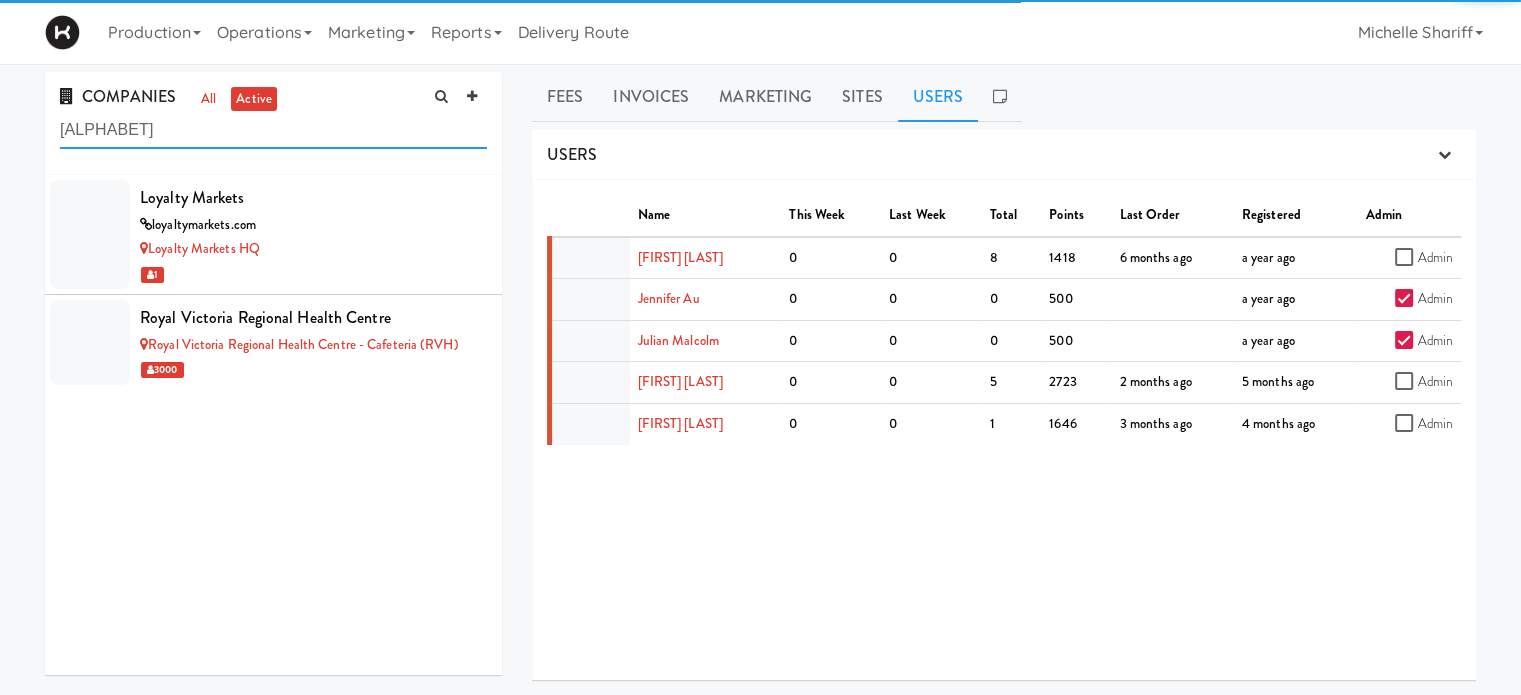 type on "o" 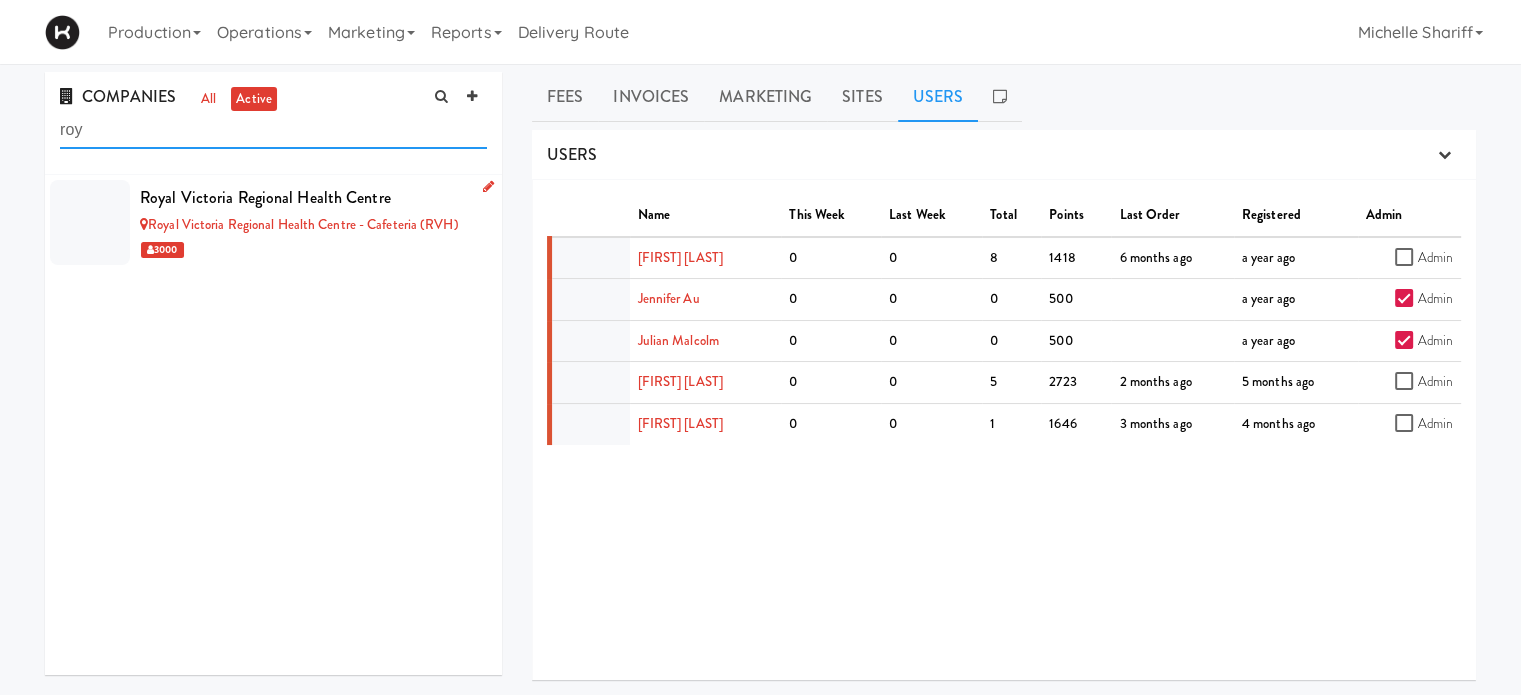 type on "roy" 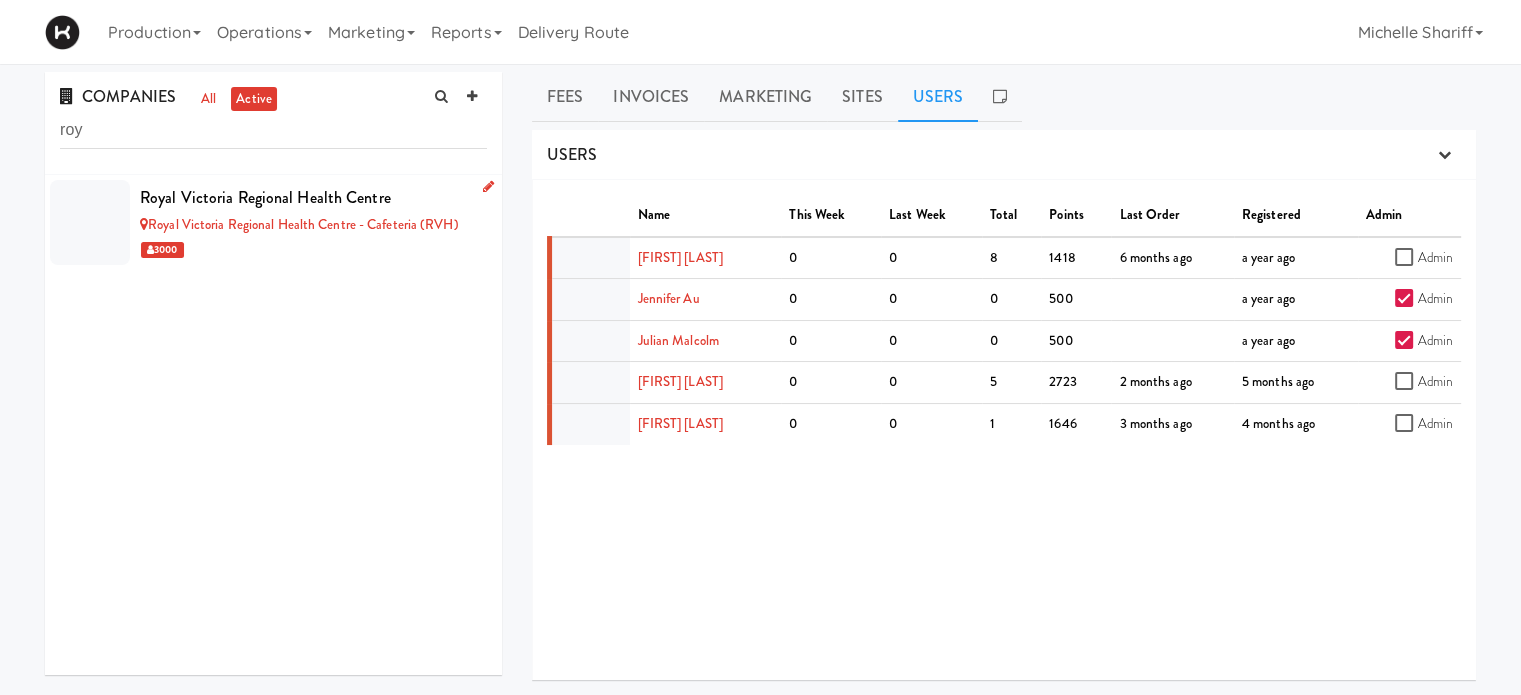 click on "Royal Victoria Regional Health Centre" at bounding box center (313, 198) 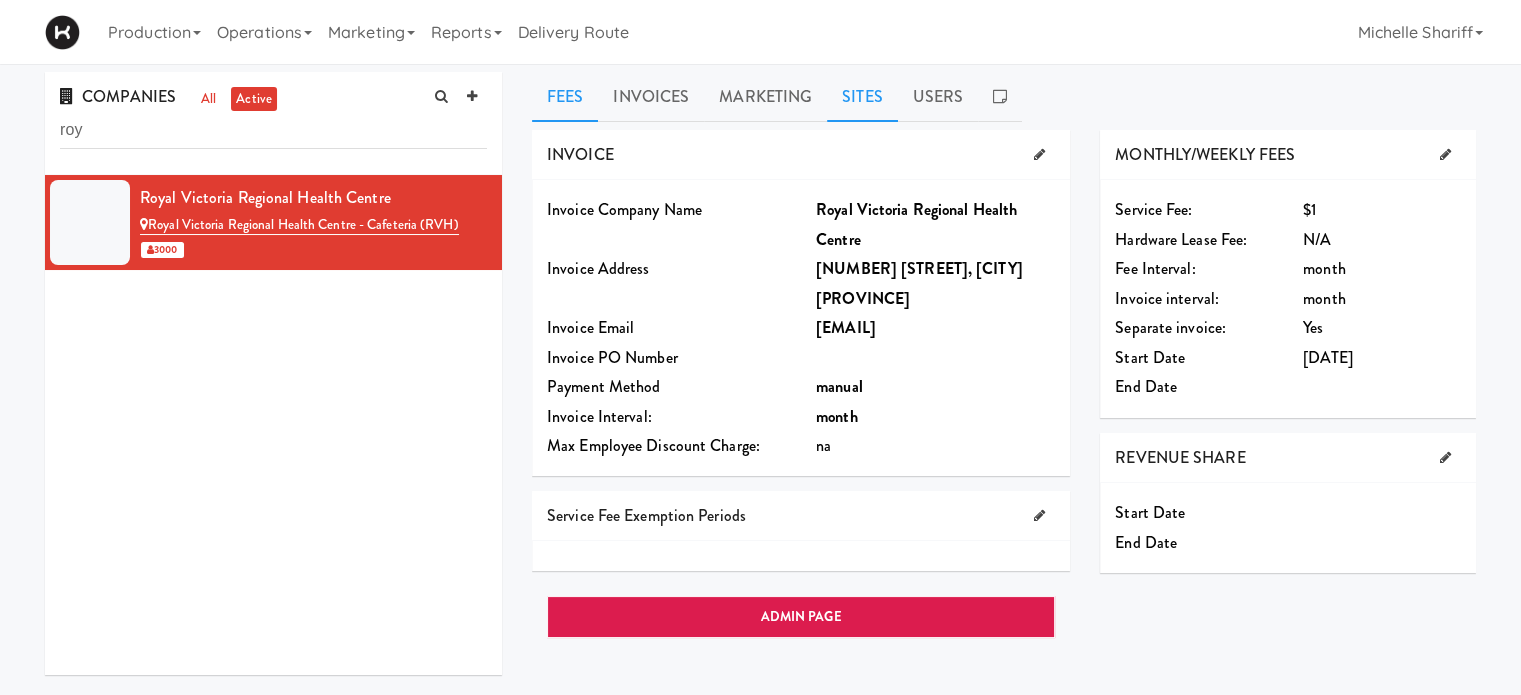 click on "Sites" at bounding box center (862, 97) 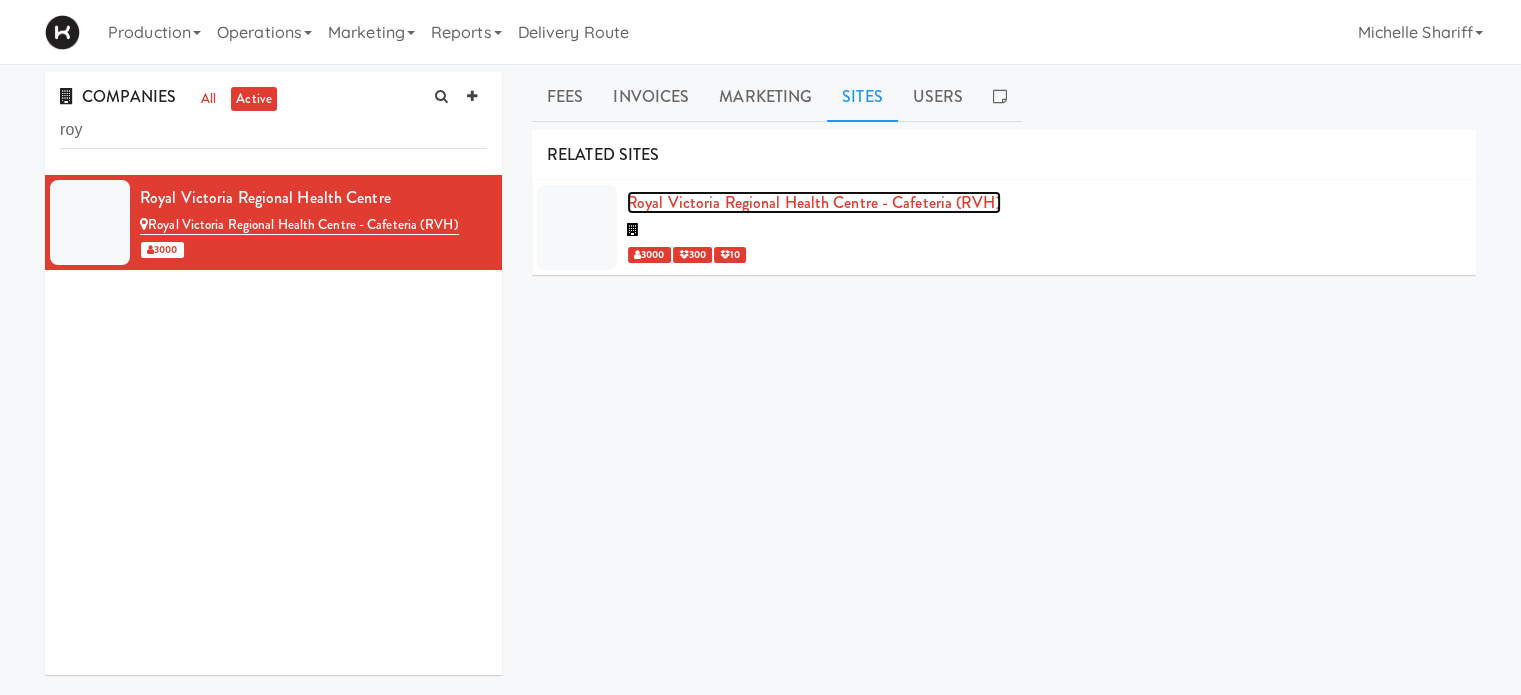 click on "Royal Victoria Regional Health Centre - Cafeteria (RVH)" at bounding box center (814, 202) 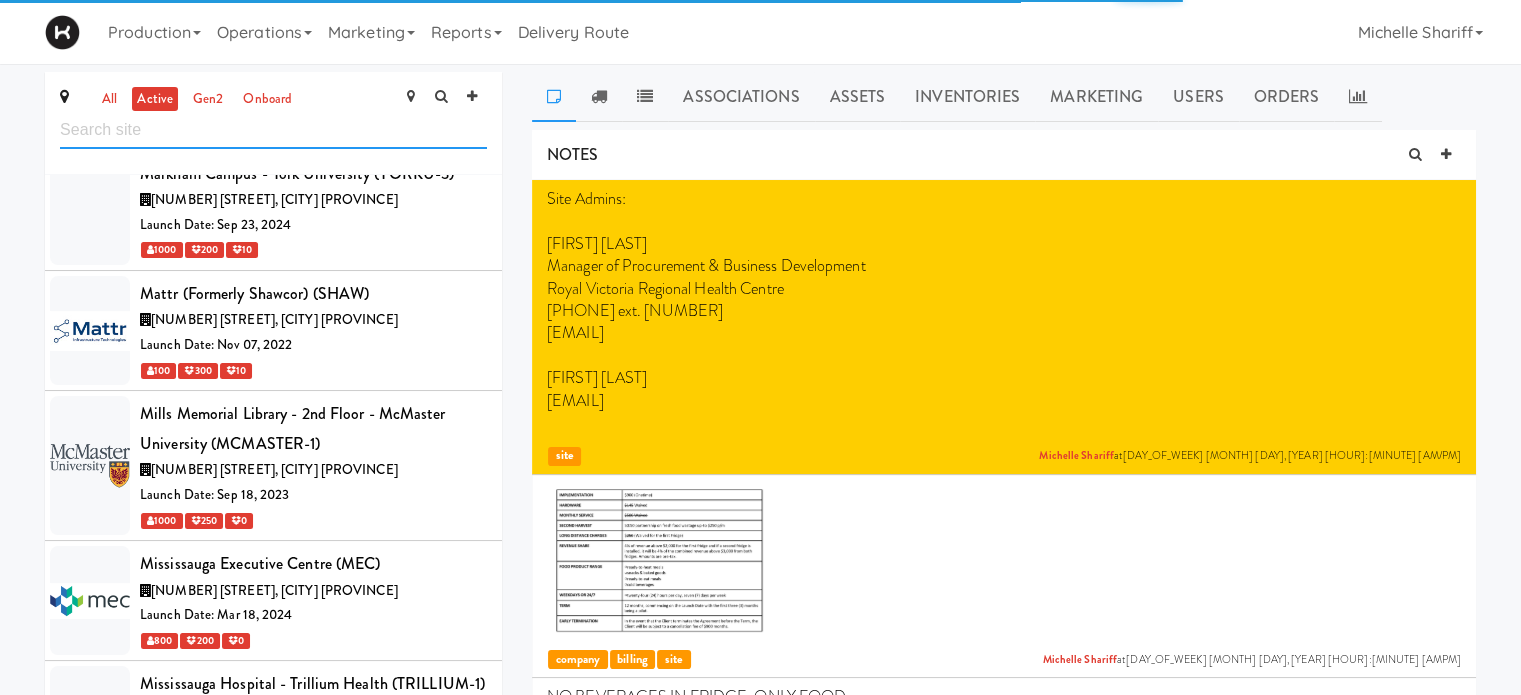 scroll, scrollTop: 8672, scrollLeft: 0, axis: vertical 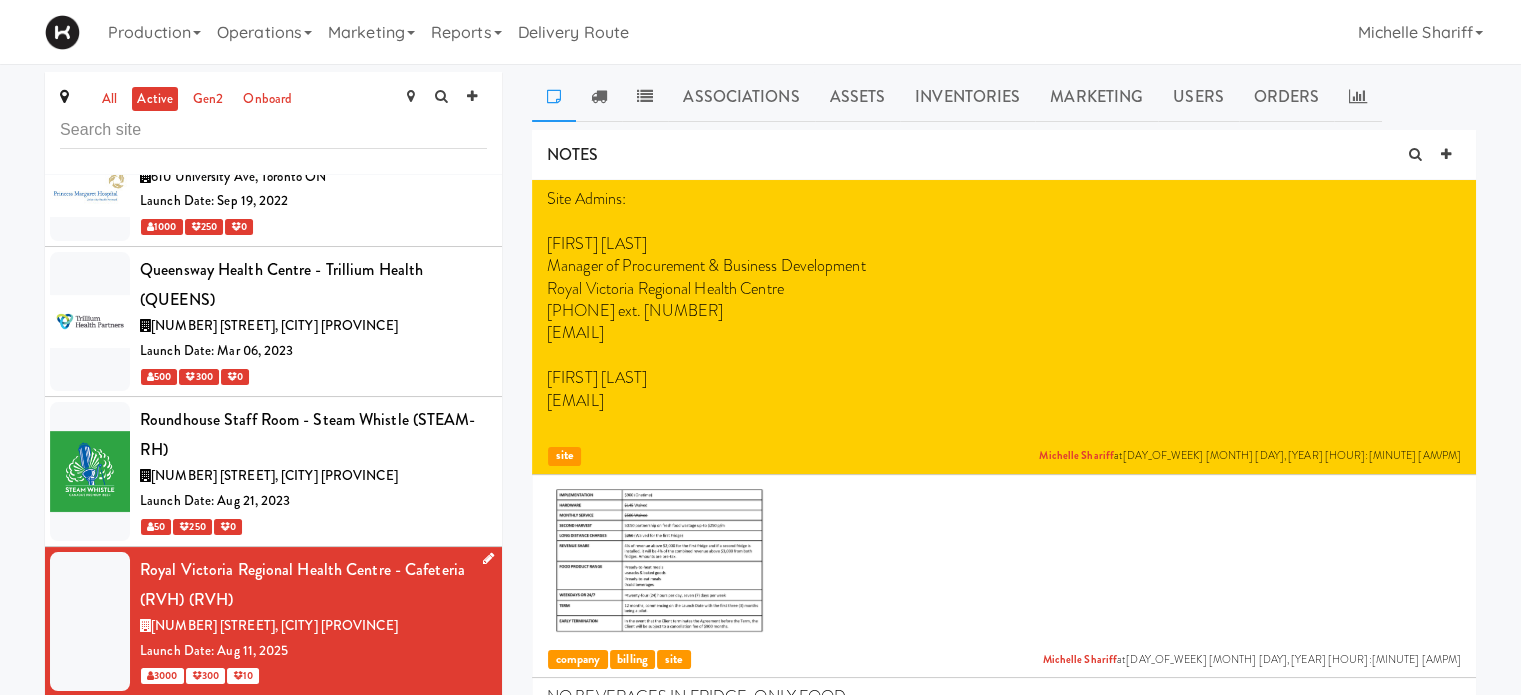 click at bounding box center [488, 558] 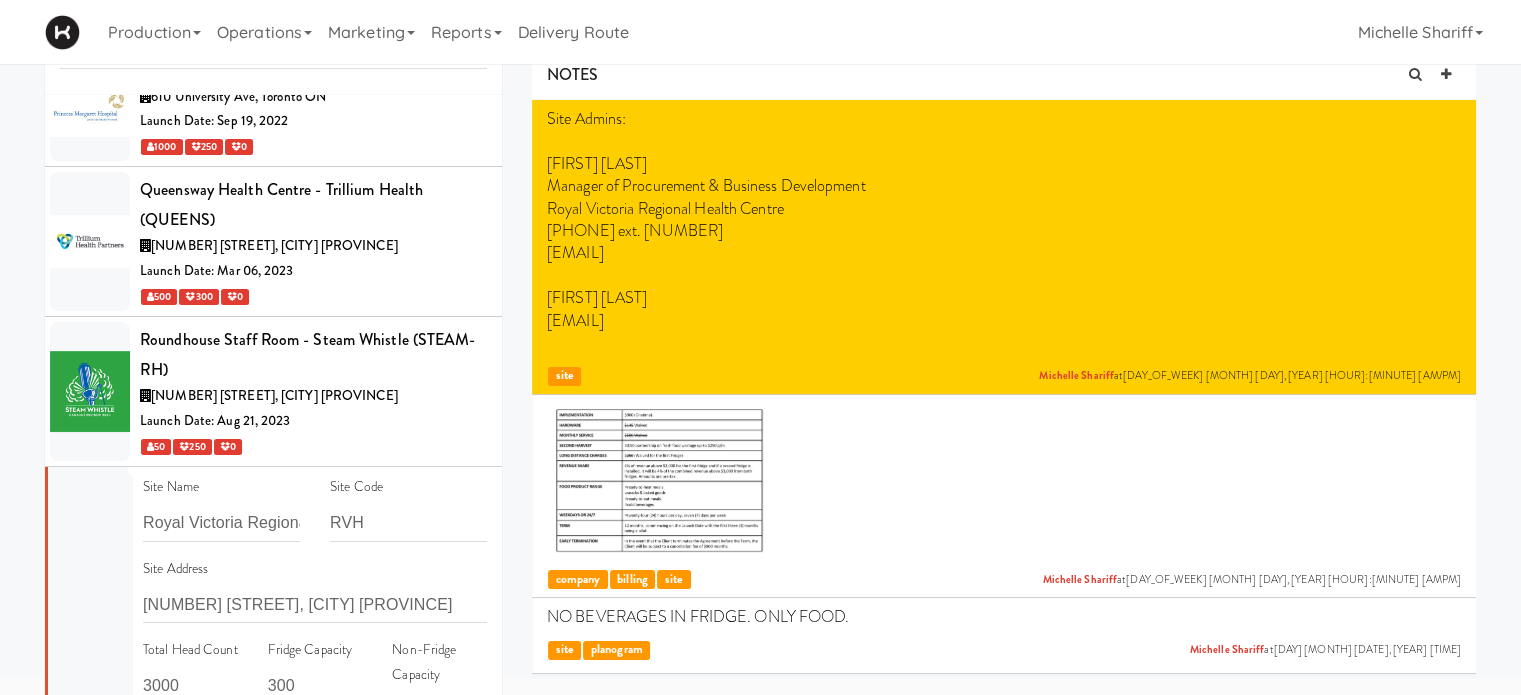 scroll, scrollTop: 94, scrollLeft: 0, axis: vertical 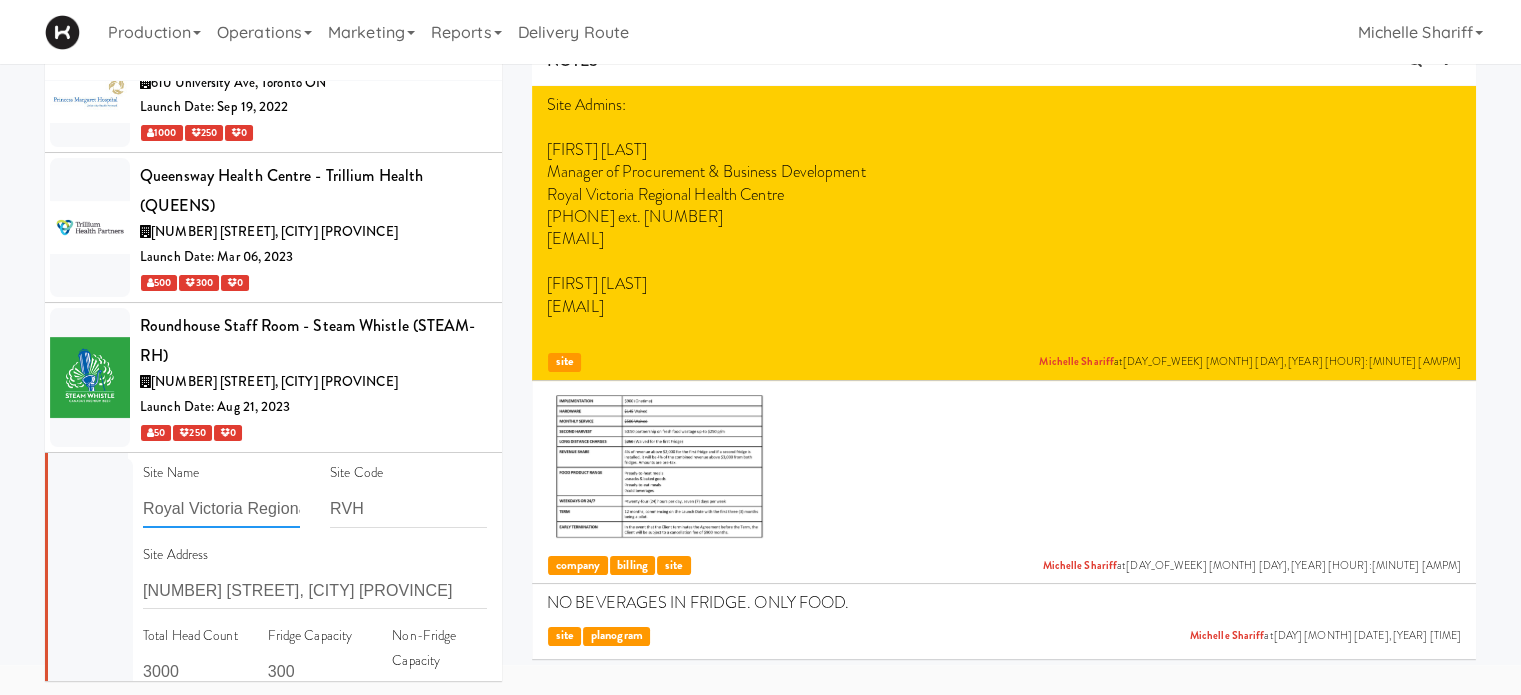 click on "Royal Victoria Regional Health Centre - Cafeteria (RVH)" at bounding box center (221, 509) 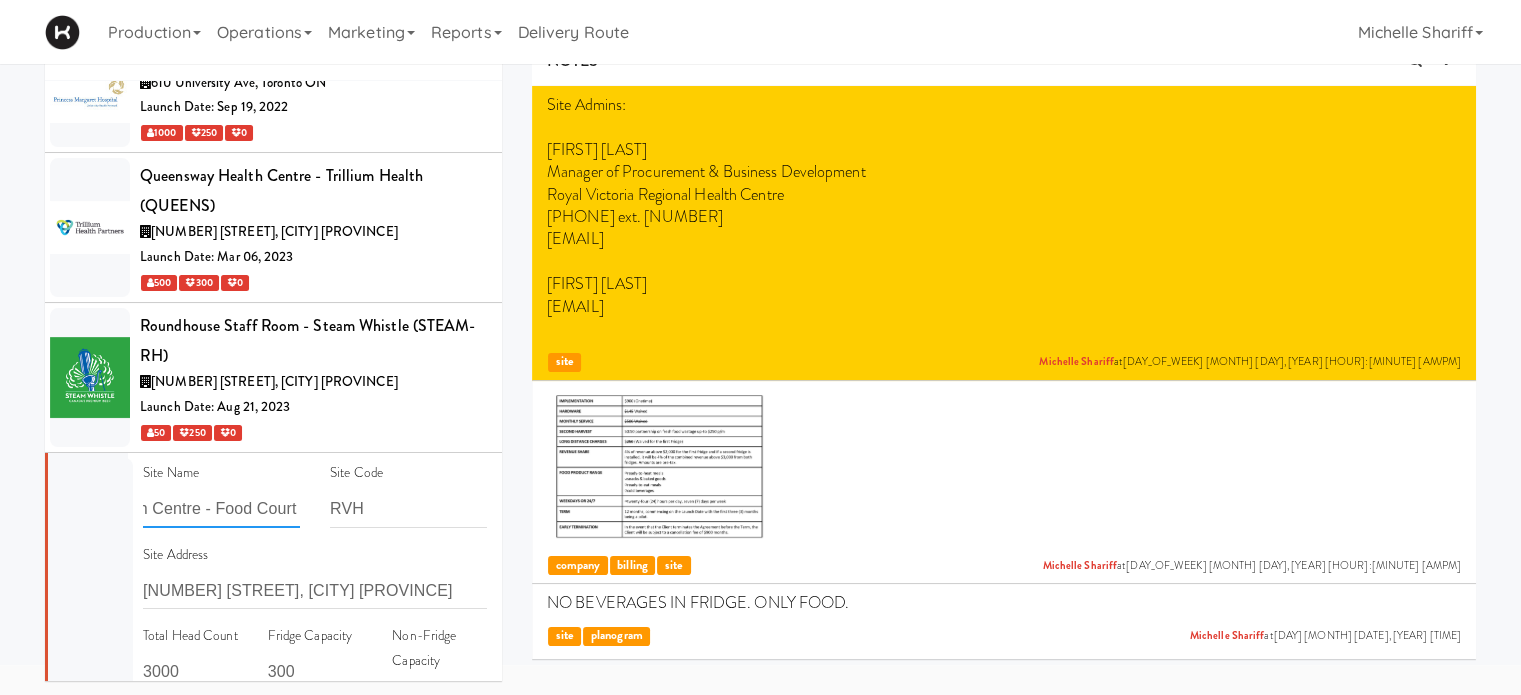 scroll, scrollTop: 0, scrollLeft: 220, axis: horizontal 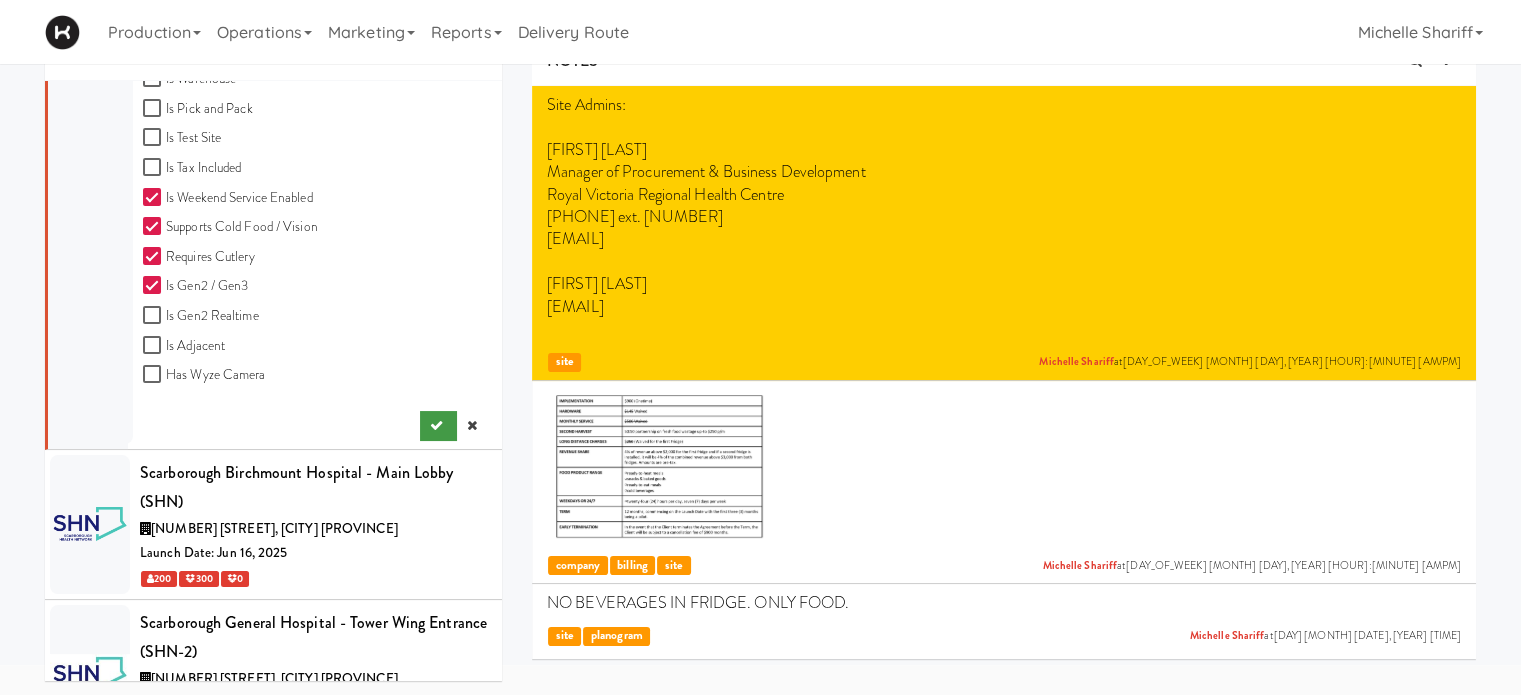 type on "Royal Victoria Regional Health Centre - Food Court (RVH)" 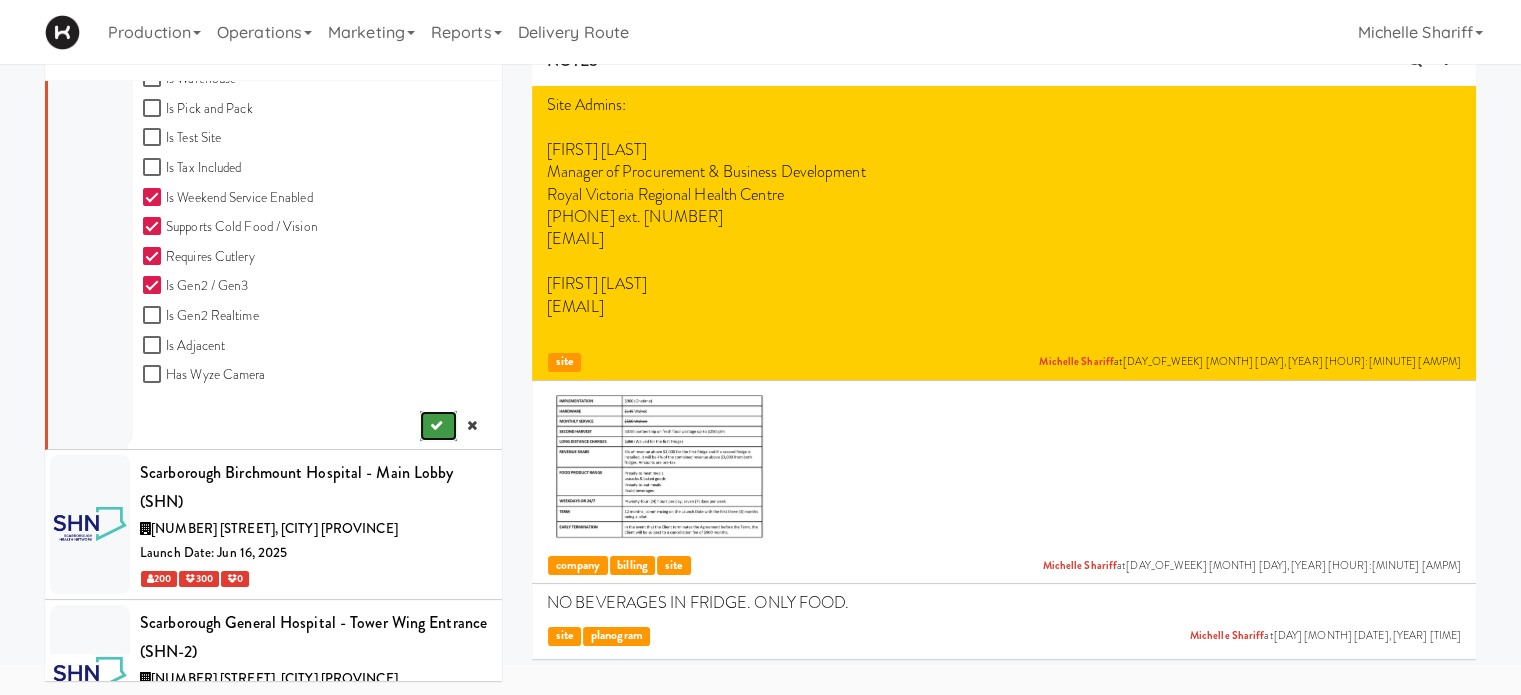 scroll, scrollTop: 0, scrollLeft: 0, axis: both 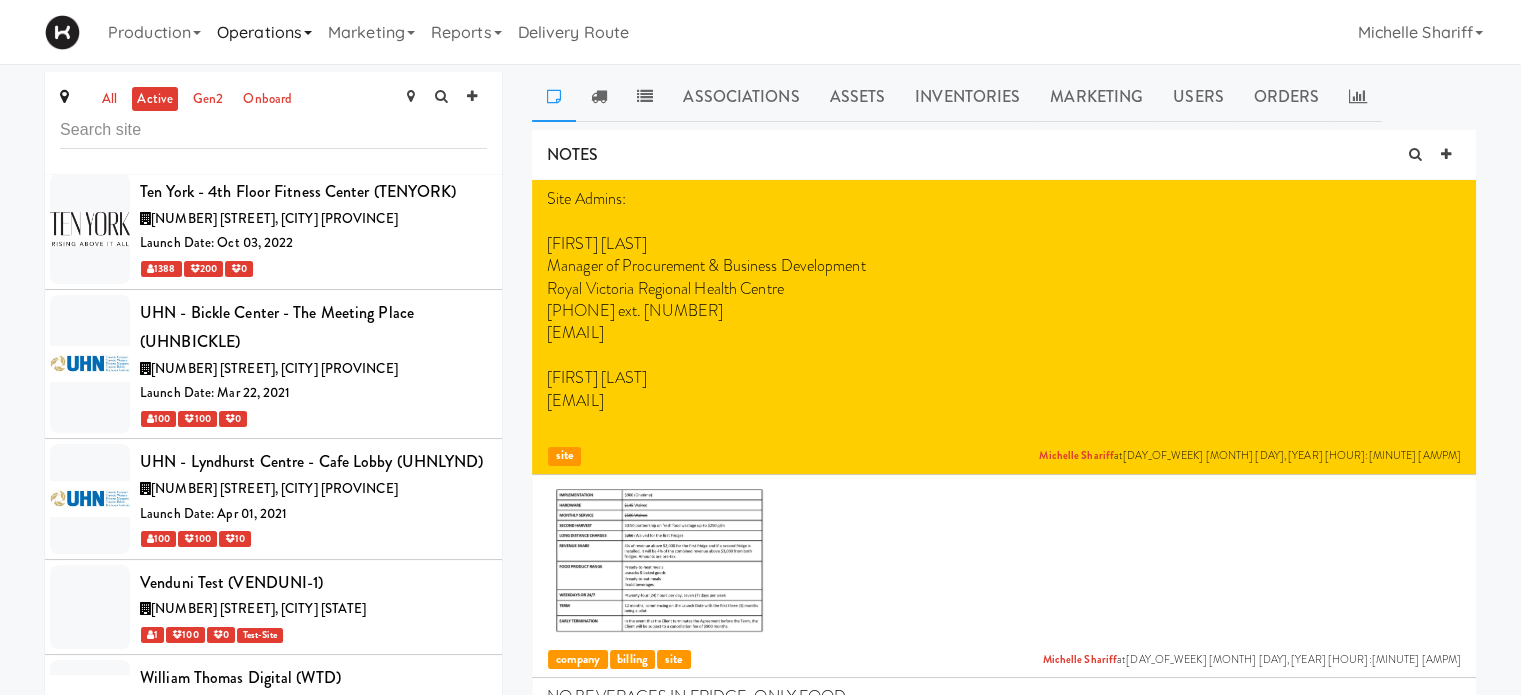 click on "Operations" at bounding box center (264, 32) 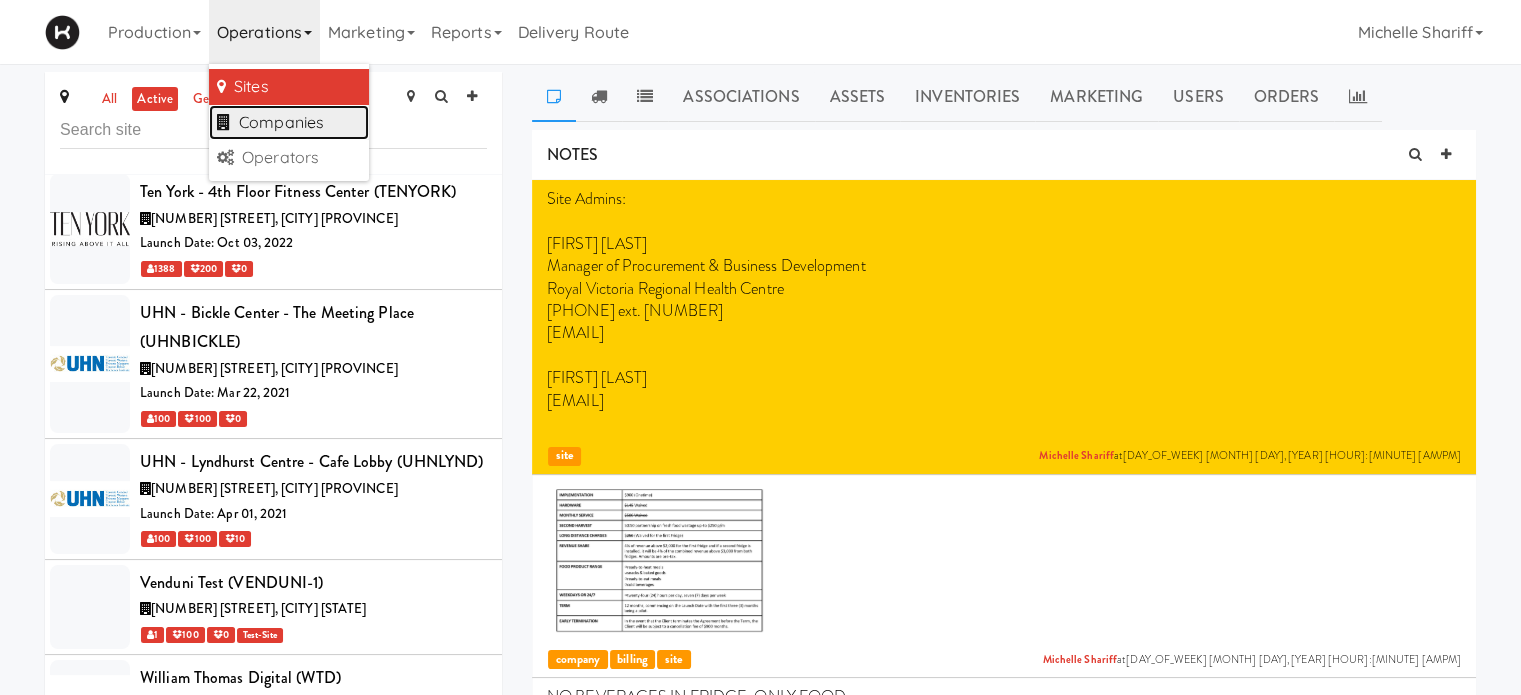 click on "Companies" at bounding box center (289, 123) 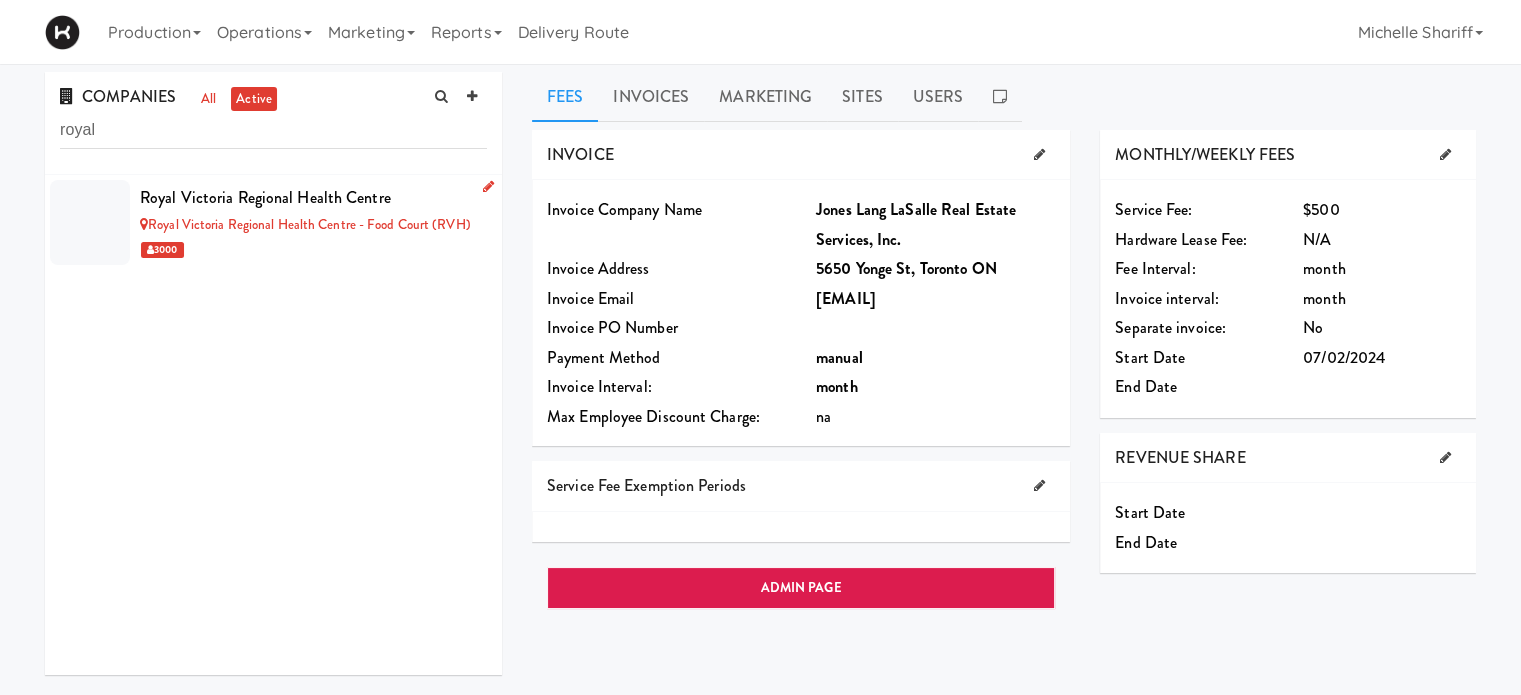 click on "3000" at bounding box center [313, 249] 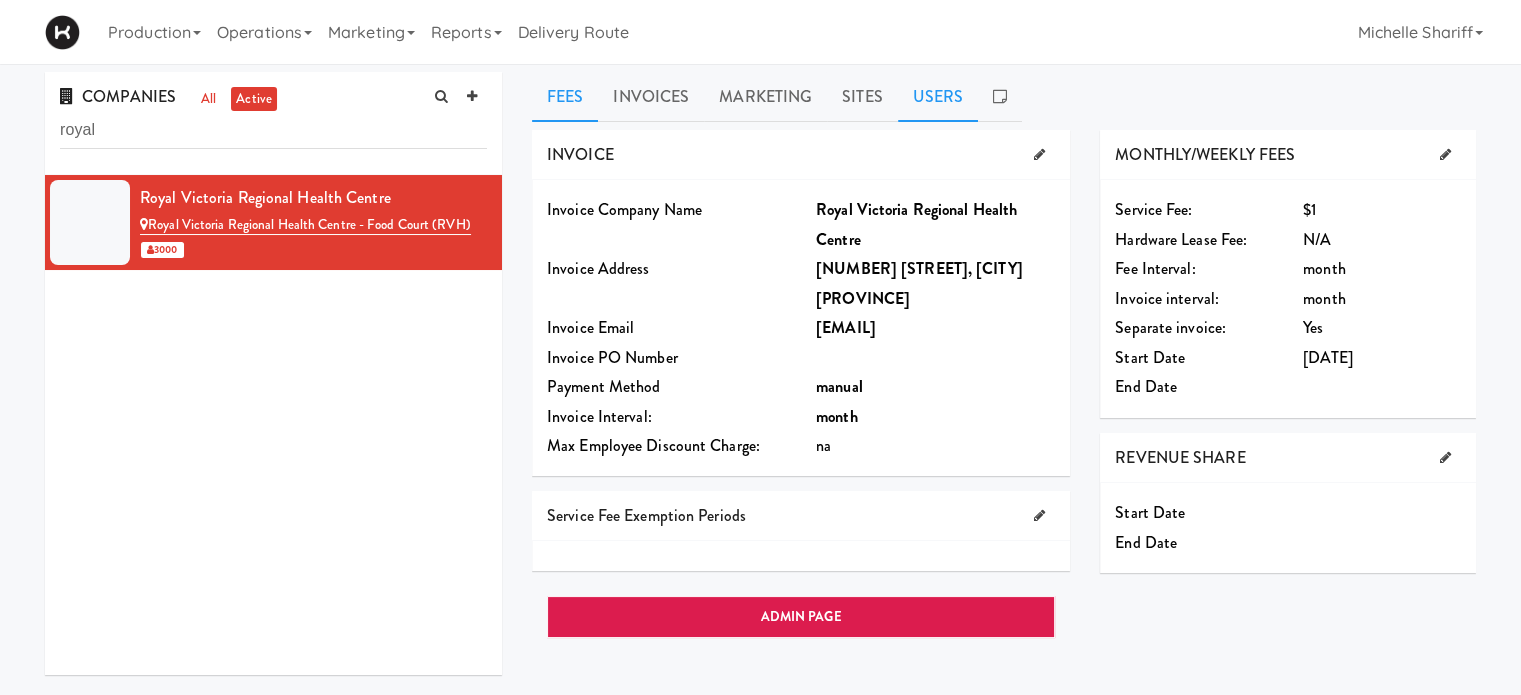 click on "Users" at bounding box center [938, 97] 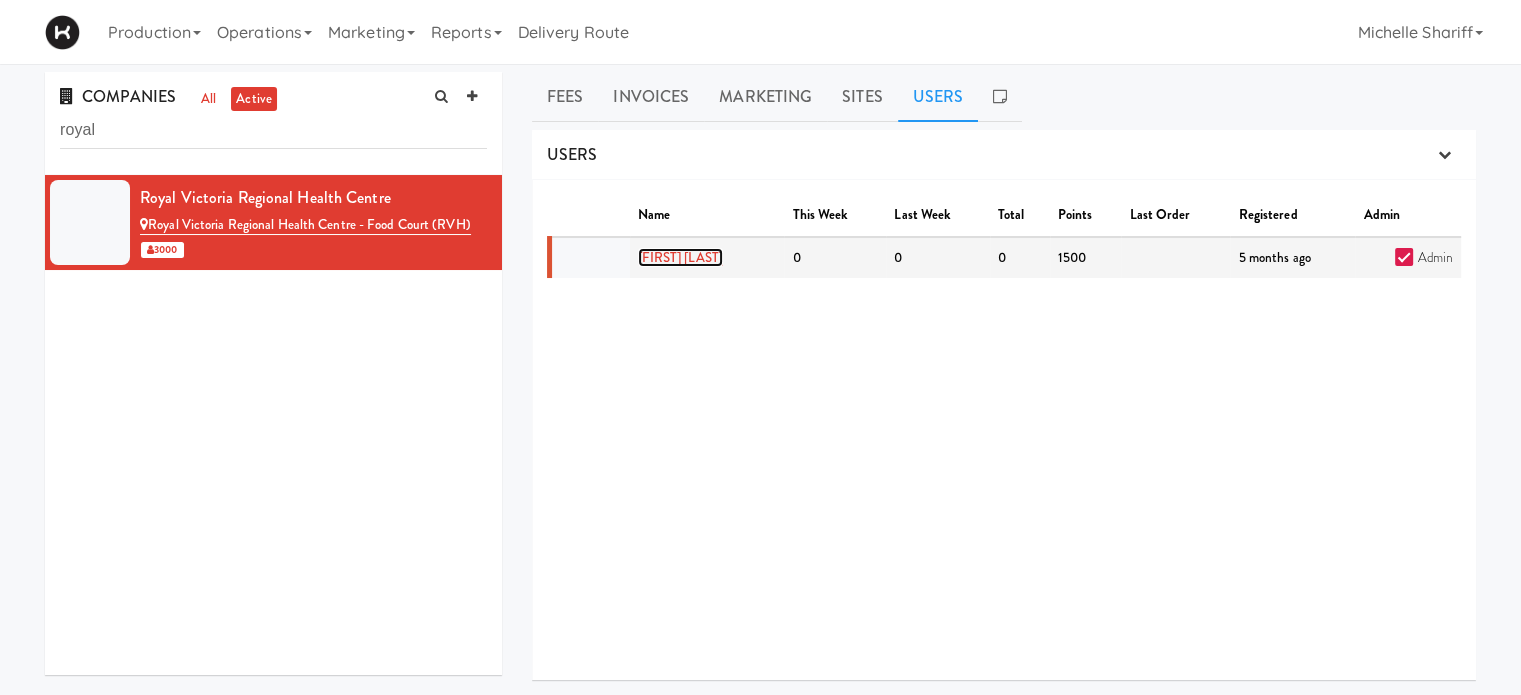 click on "[FIRST] [LAST]" at bounding box center (680, 257) 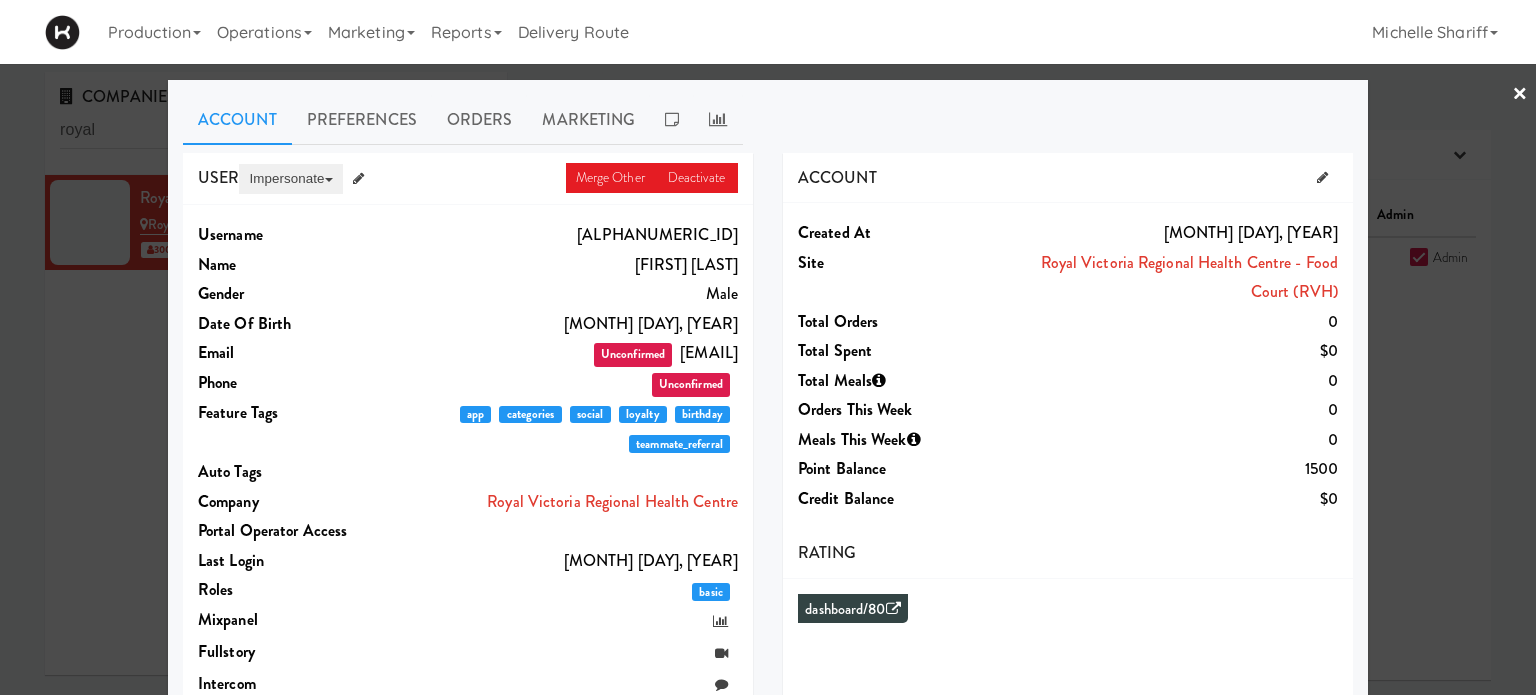 click on "Impersonate" at bounding box center [290, 179] 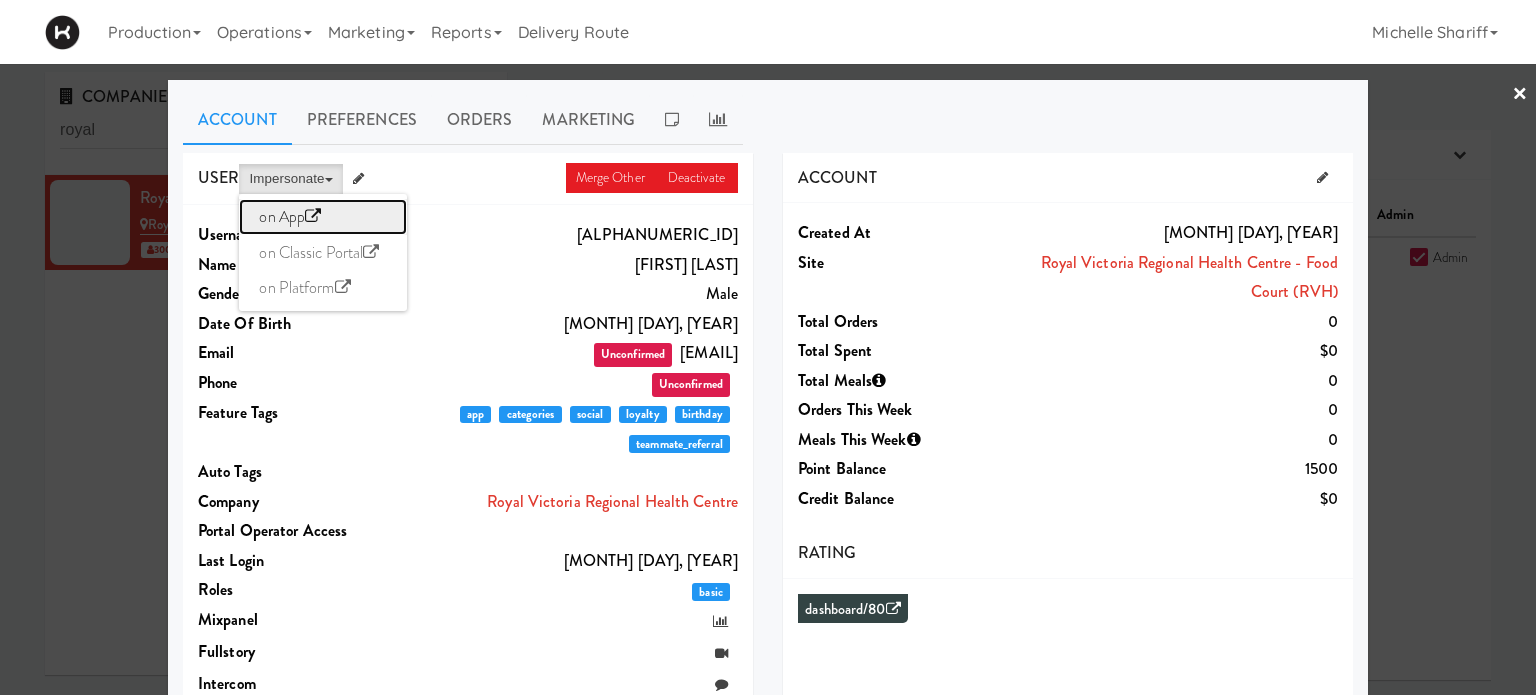 click on "on App" at bounding box center (323, 217) 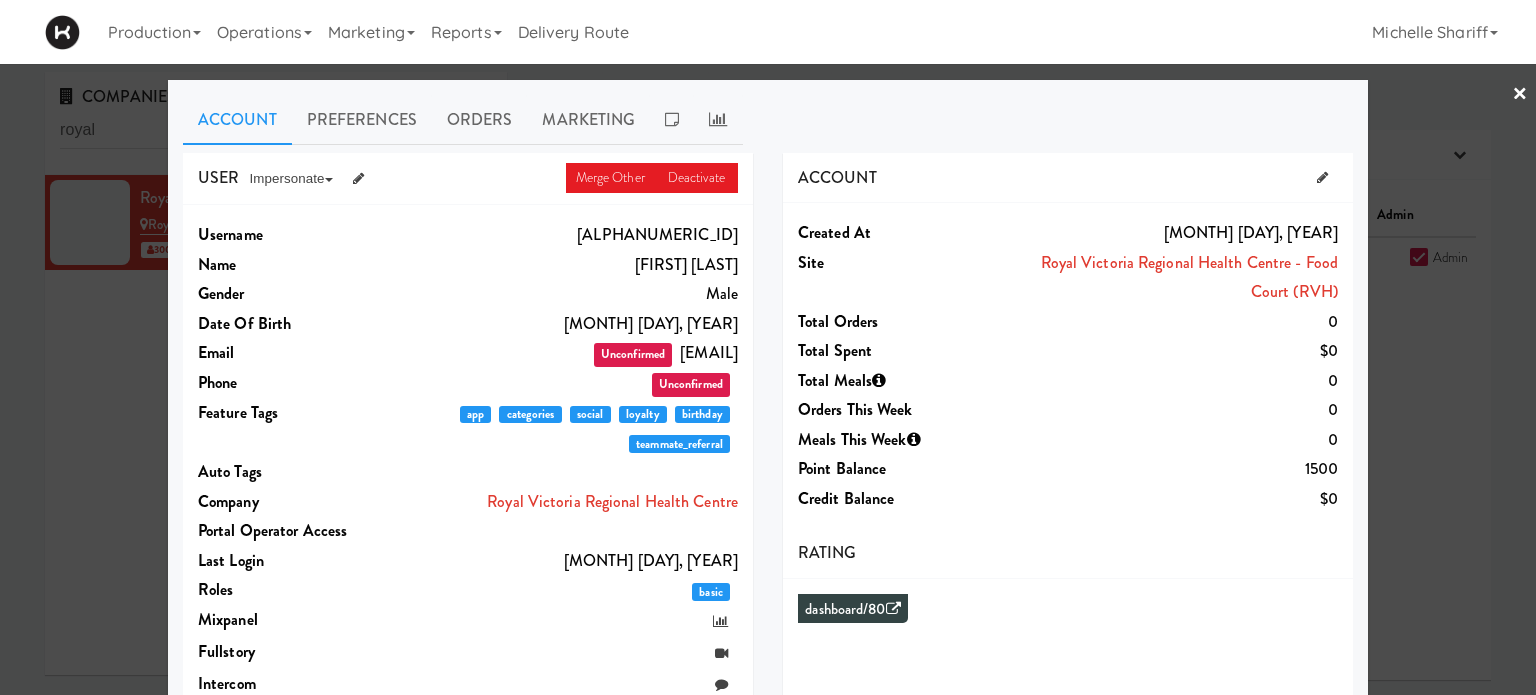 click on "×" at bounding box center (1520, 95) 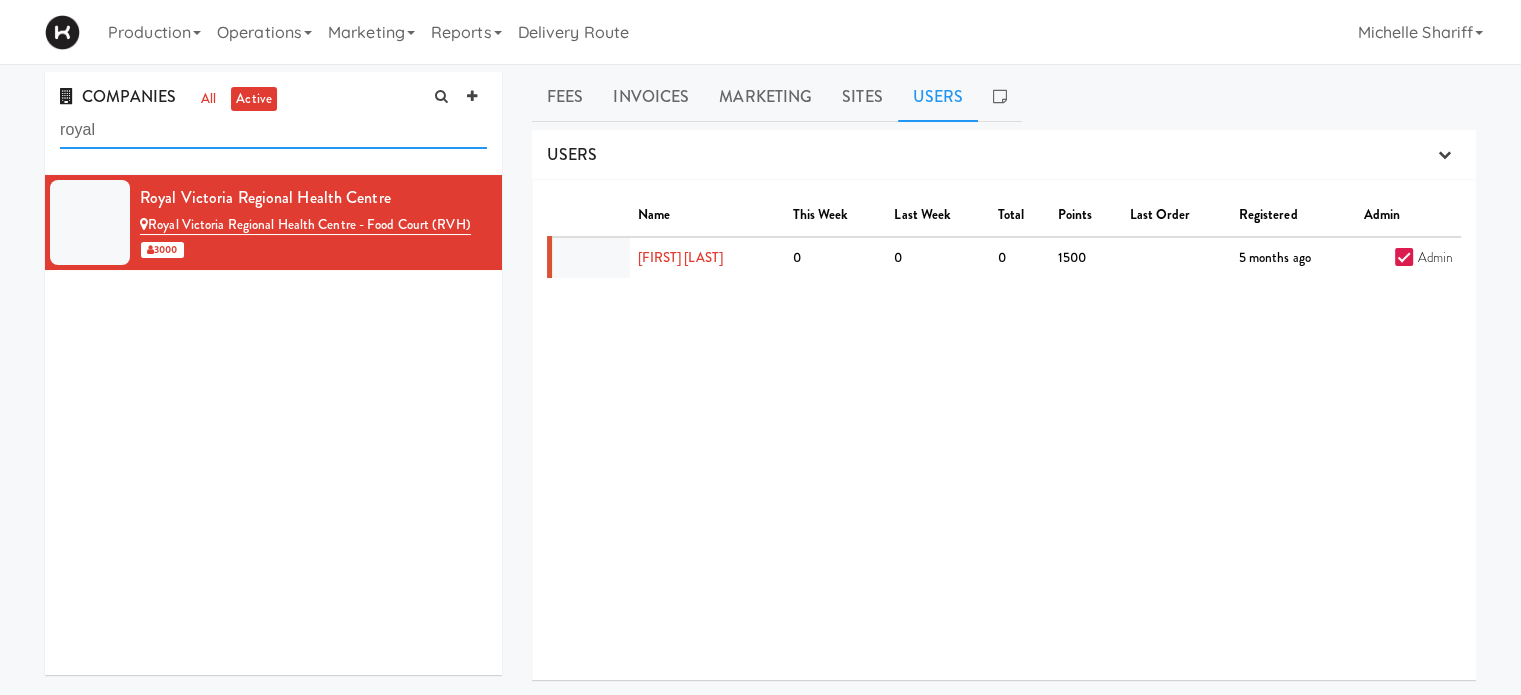 click on "royal" at bounding box center [273, 130] 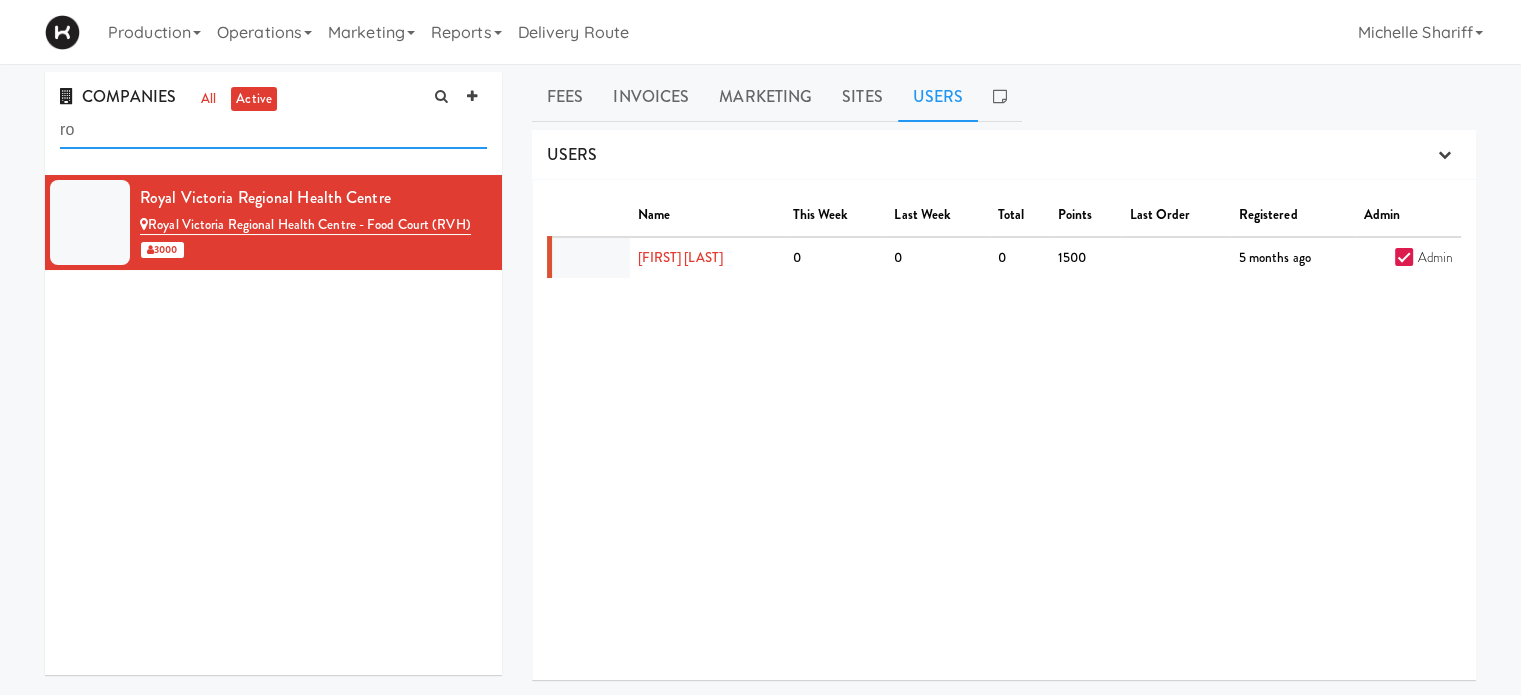 type on "r" 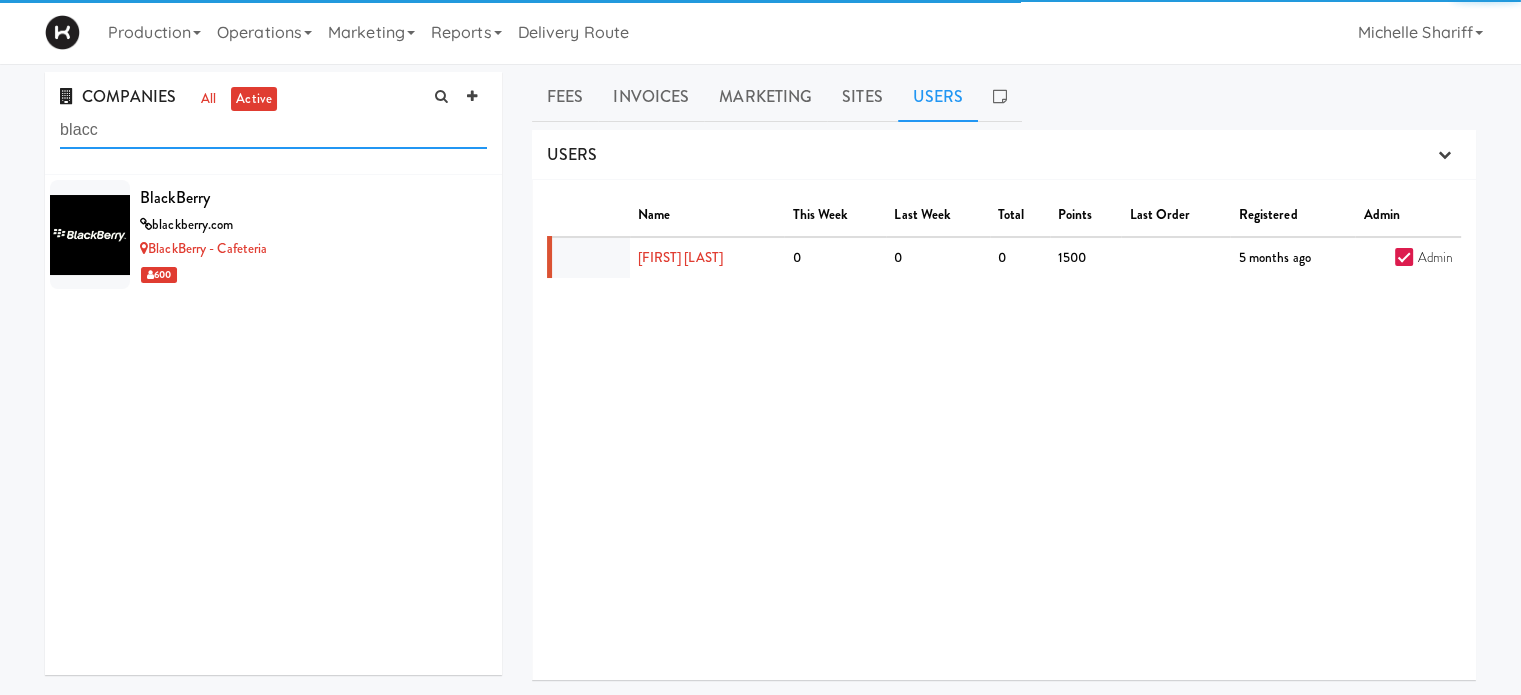 scroll, scrollTop: 0, scrollLeft: 0, axis: both 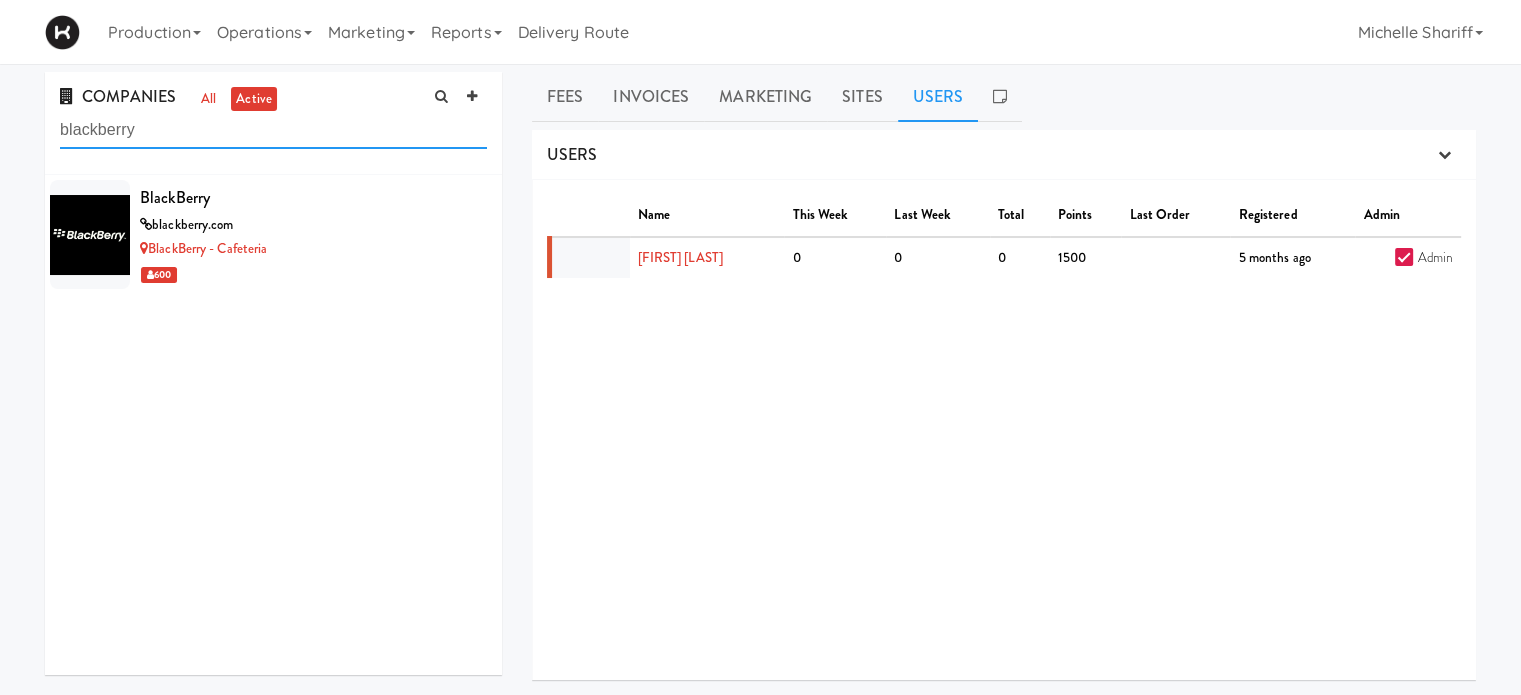 type on "blackberry" 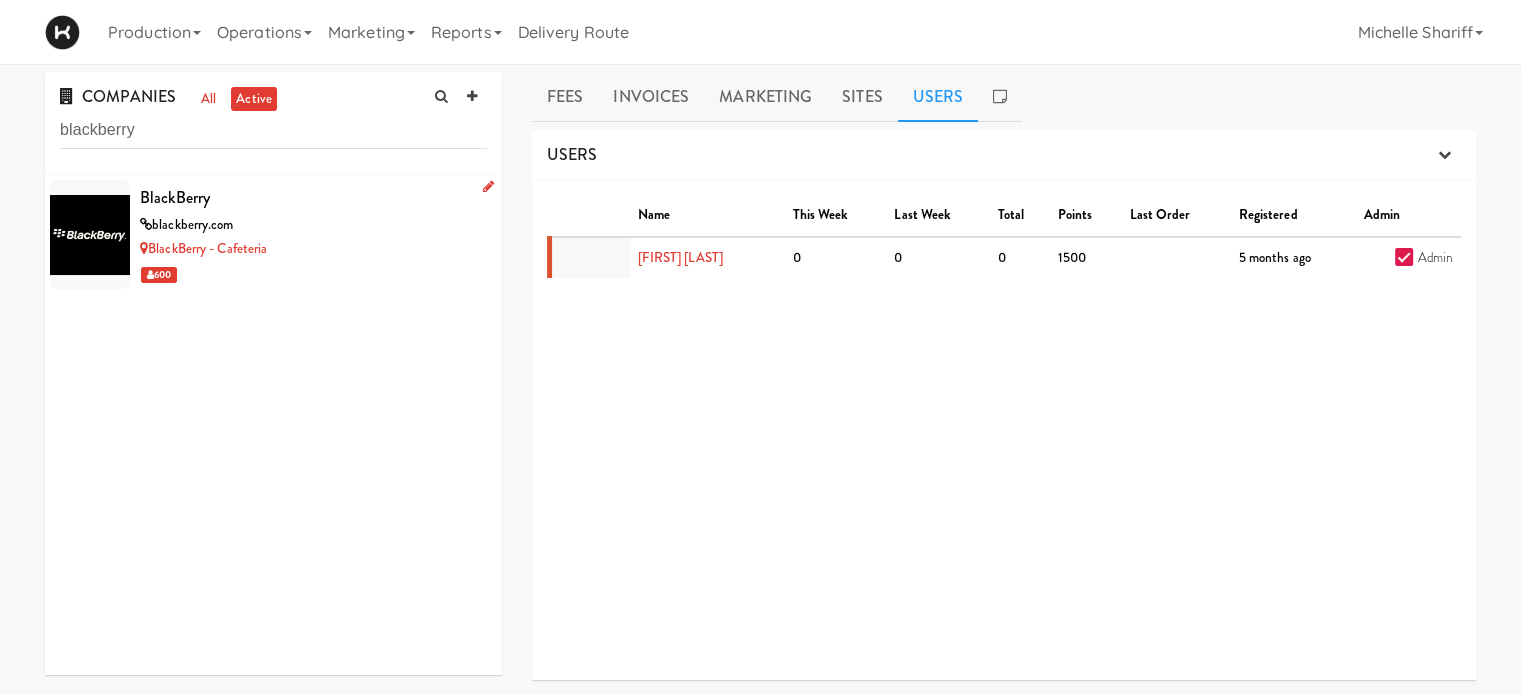 click on "blackberry.com" at bounding box center (313, 225) 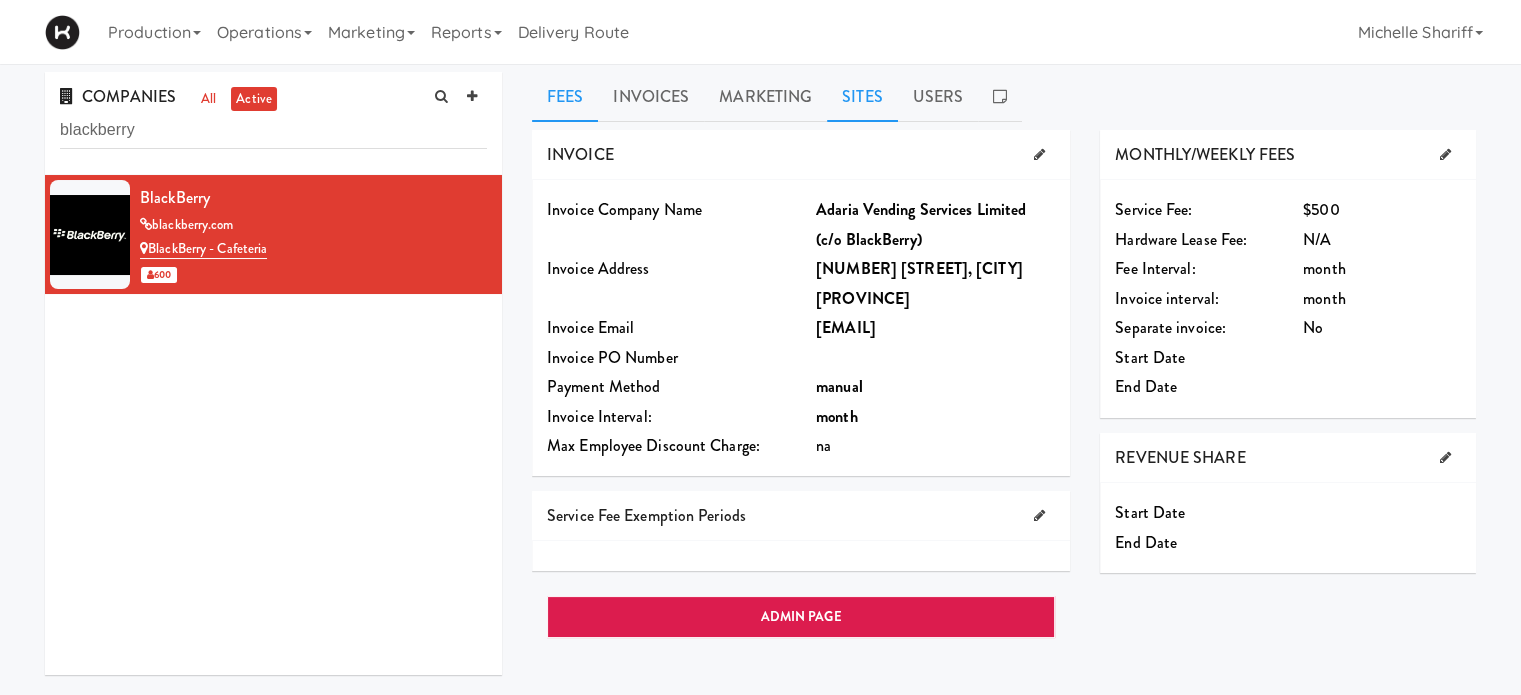 click on "Sites" at bounding box center (862, 97) 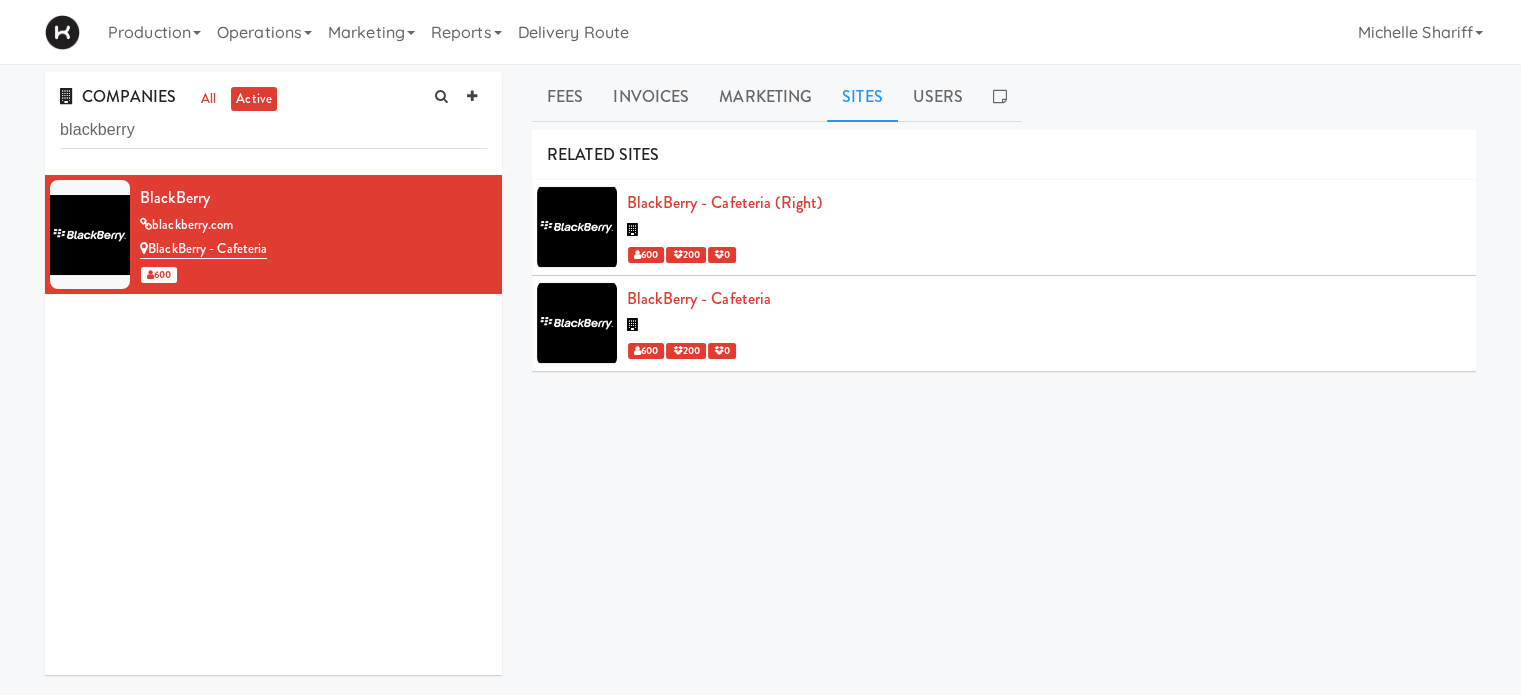 click at bounding box center [1044, 230] 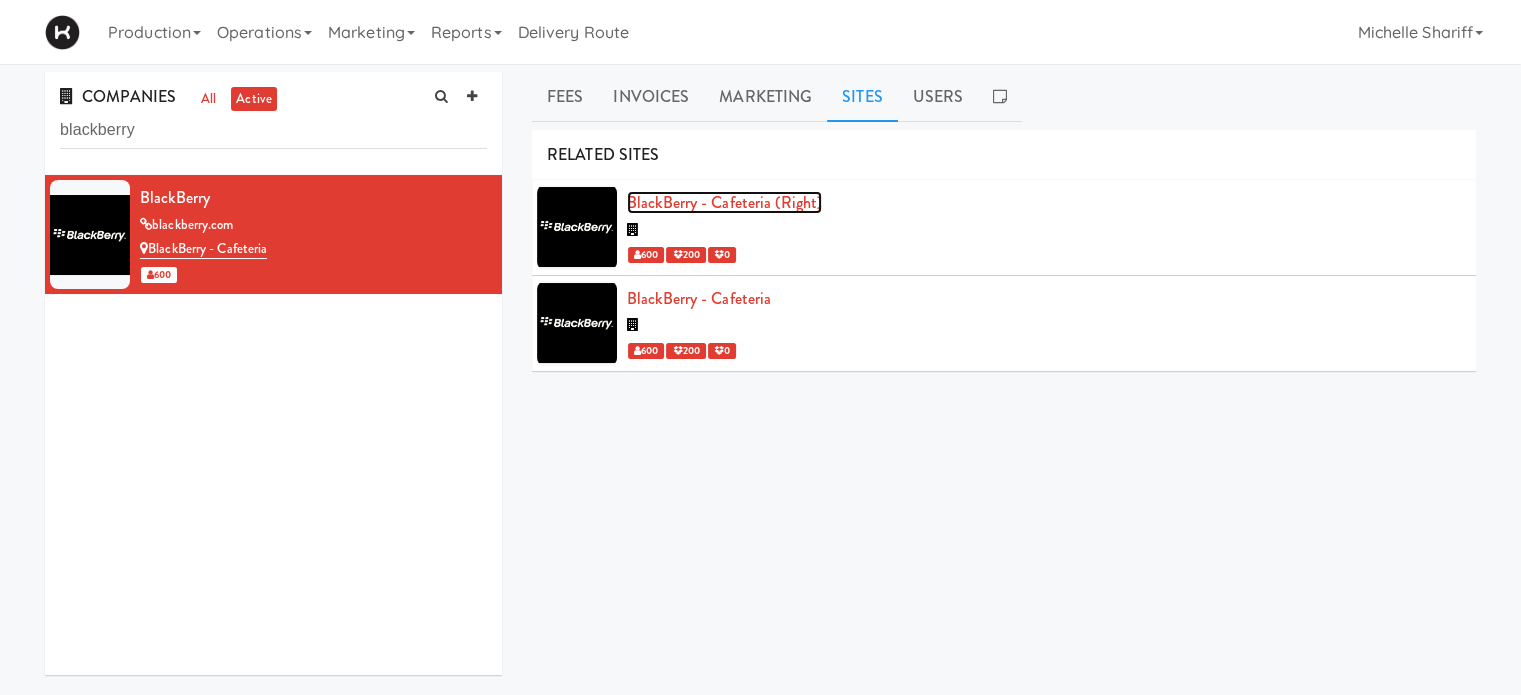 click on "BlackBerry - Cafeteria (Right)" at bounding box center (724, 202) 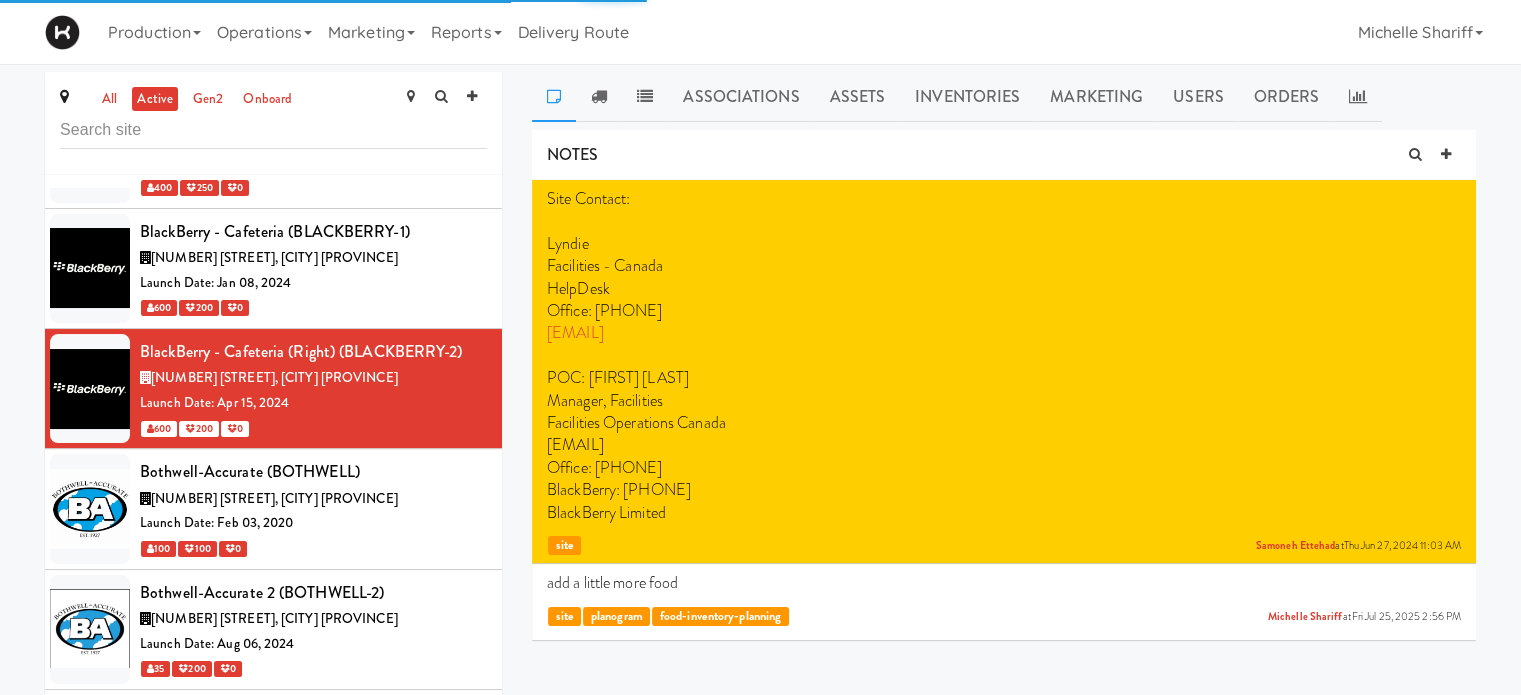 scroll, scrollTop: 2420, scrollLeft: 0, axis: vertical 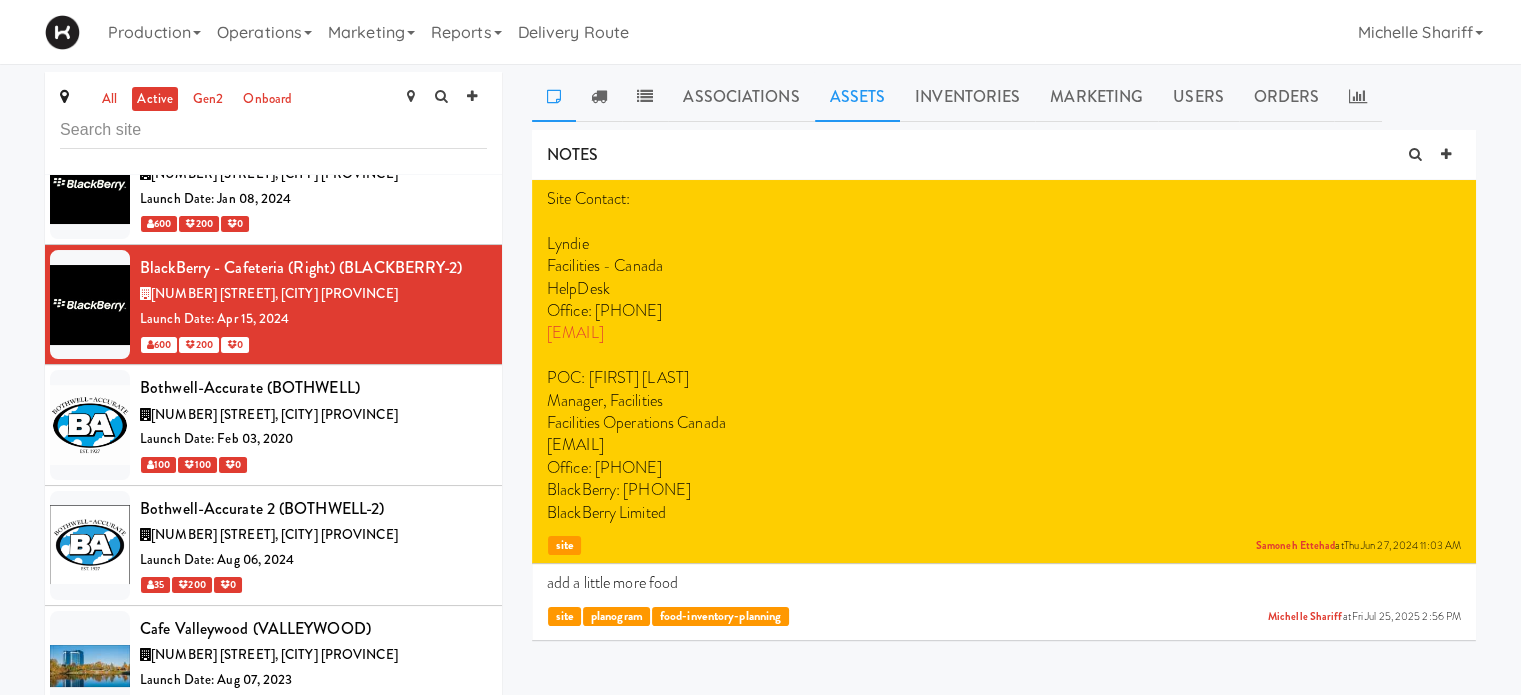 click on "Assets" at bounding box center (858, 97) 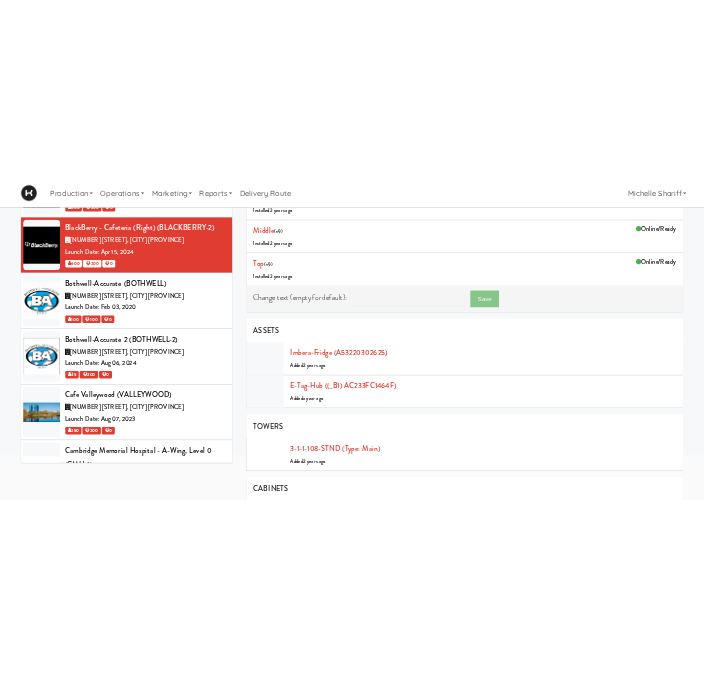 scroll, scrollTop: 188, scrollLeft: 0, axis: vertical 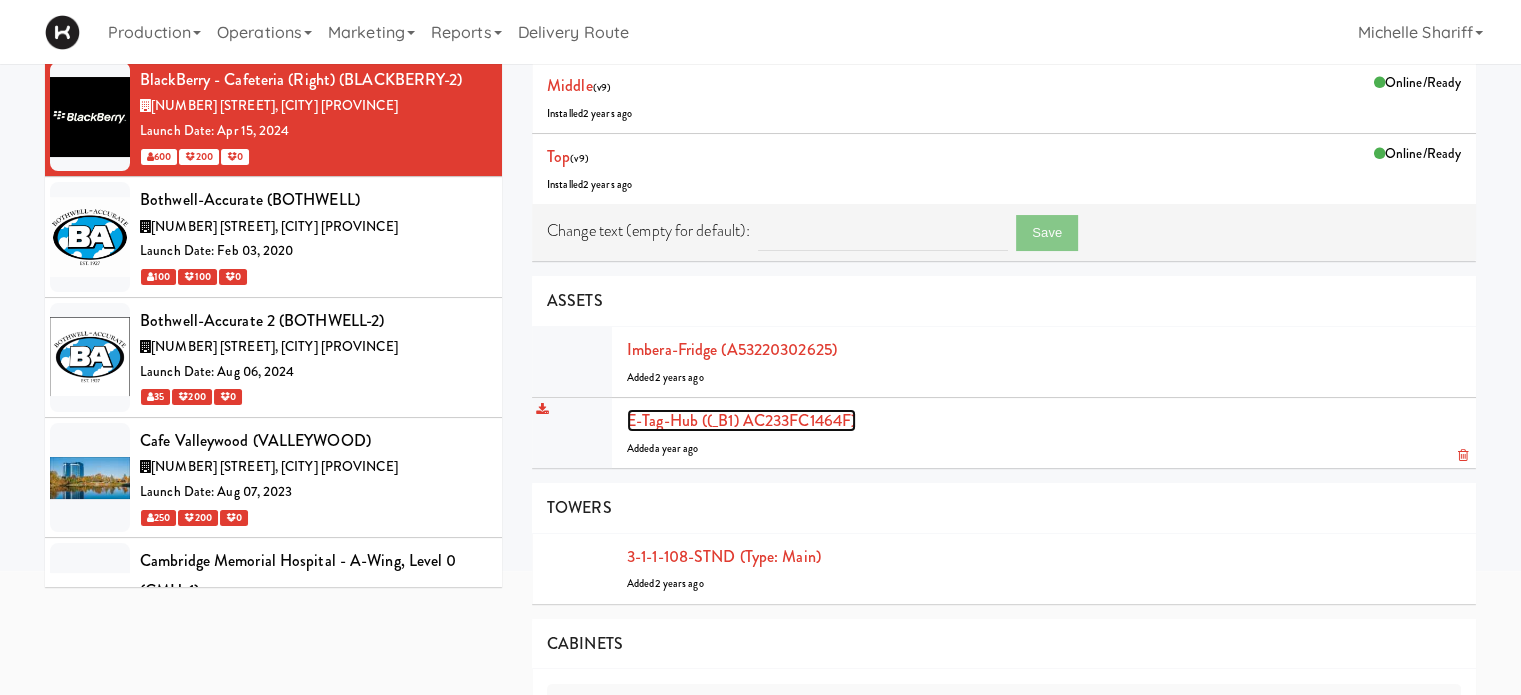 click on "E-tag-hub ((_B1) AC233FC1464F)" at bounding box center (741, 420) 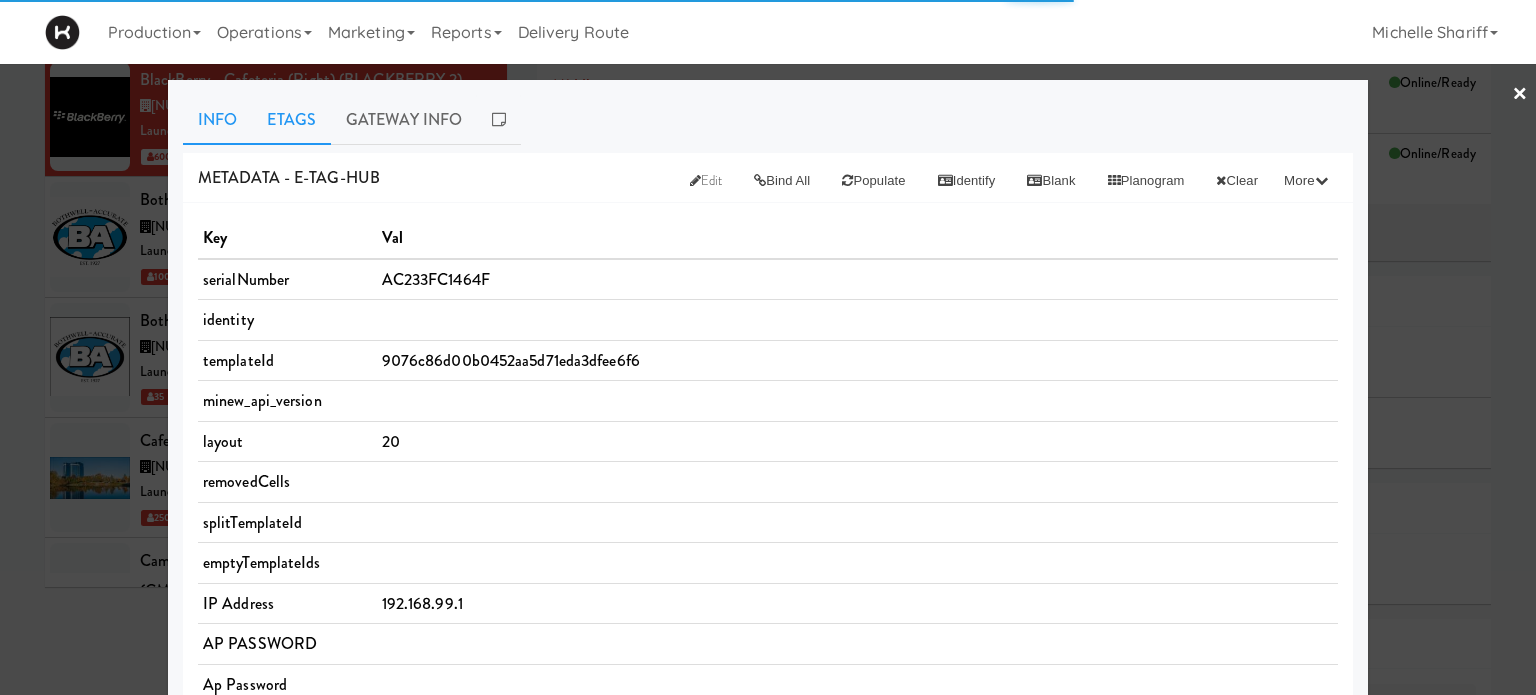 click on "Etags" at bounding box center (291, 120) 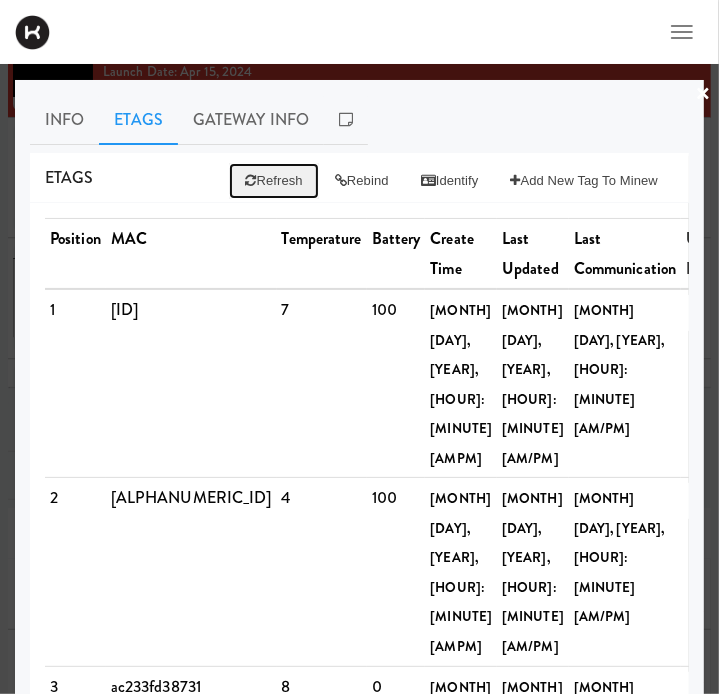 click on "Refresh" at bounding box center [273, 181] 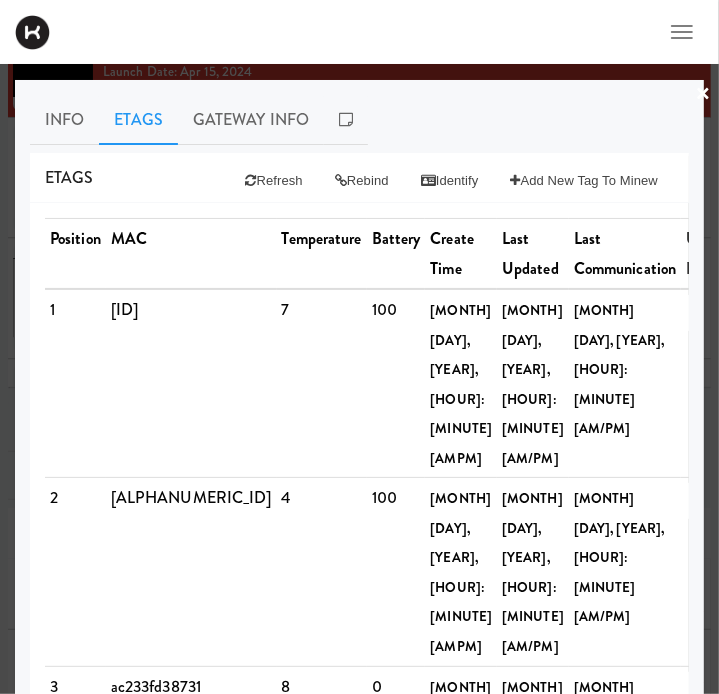 click on "×" at bounding box center (703, 95) 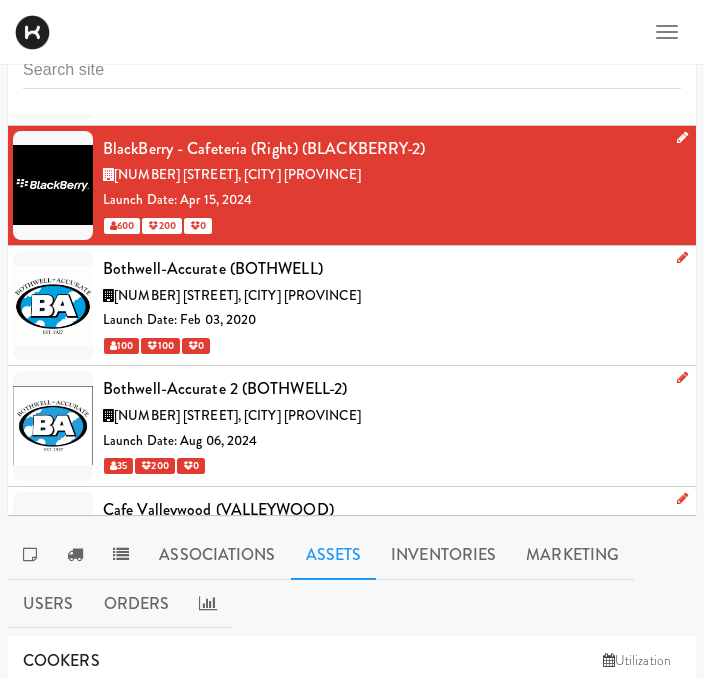 scroll, scrollTop: 0, scrollLeft: 0, axis: both 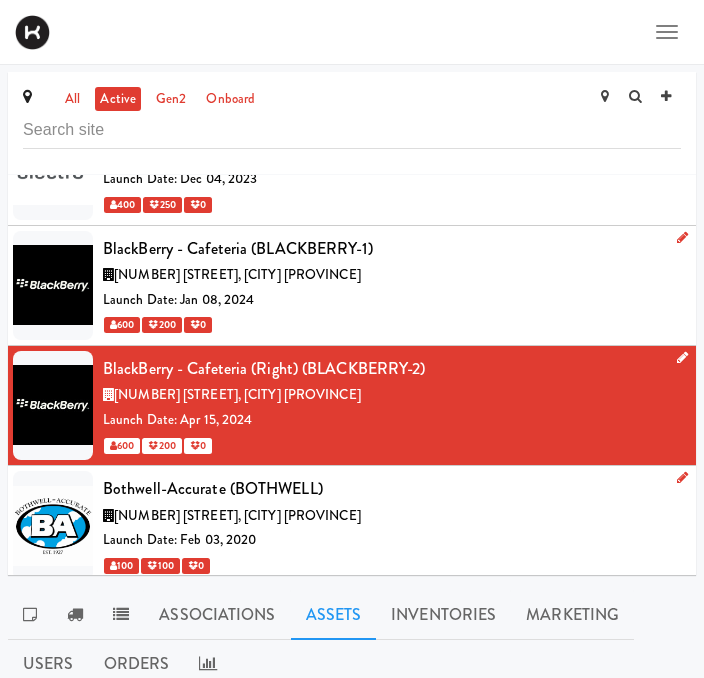 click on "BlackBerry - Cafeteria (BLACKBERRY-1)" at bounding box center [392, 249] 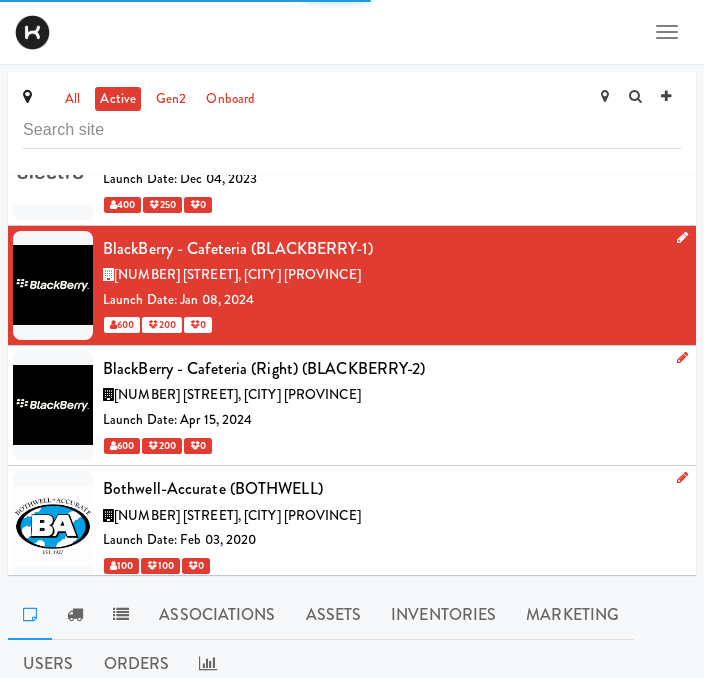 click on "[NUMBER] [STREET], [CITY] [PROVINCE]" at bounding box center (392, 275) 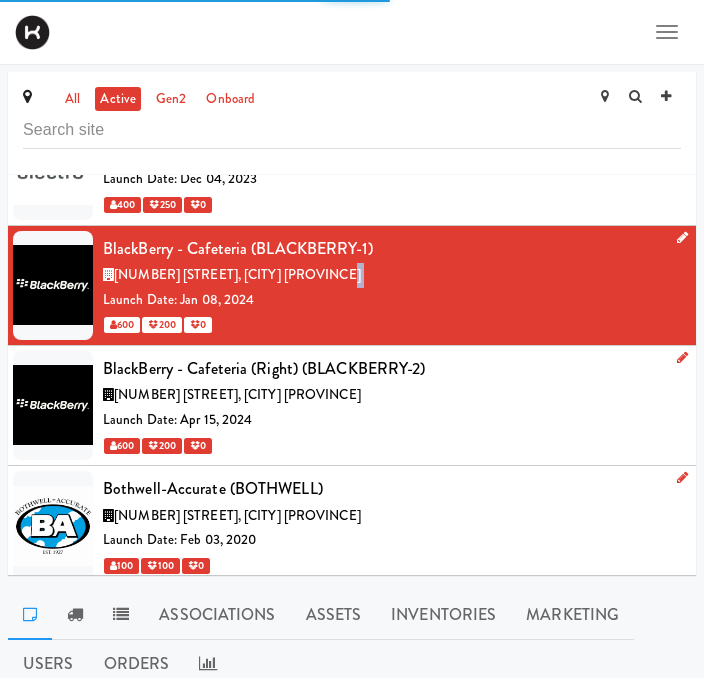 click on "[NUMBER] [STREET], [CITY] [PROVINCE]" at bounding box center (392, 275) 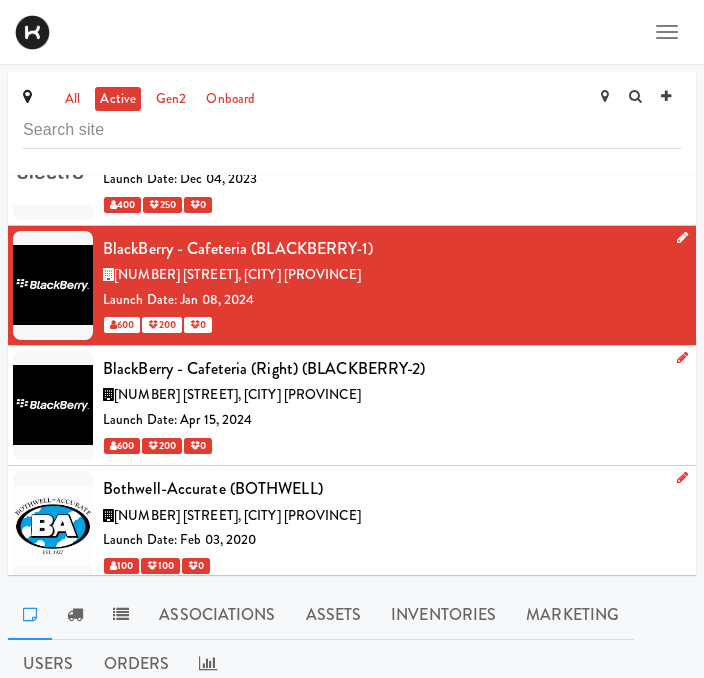 click on "Launch Date: Jan 08, 2024" at bounding box center [392, 300] 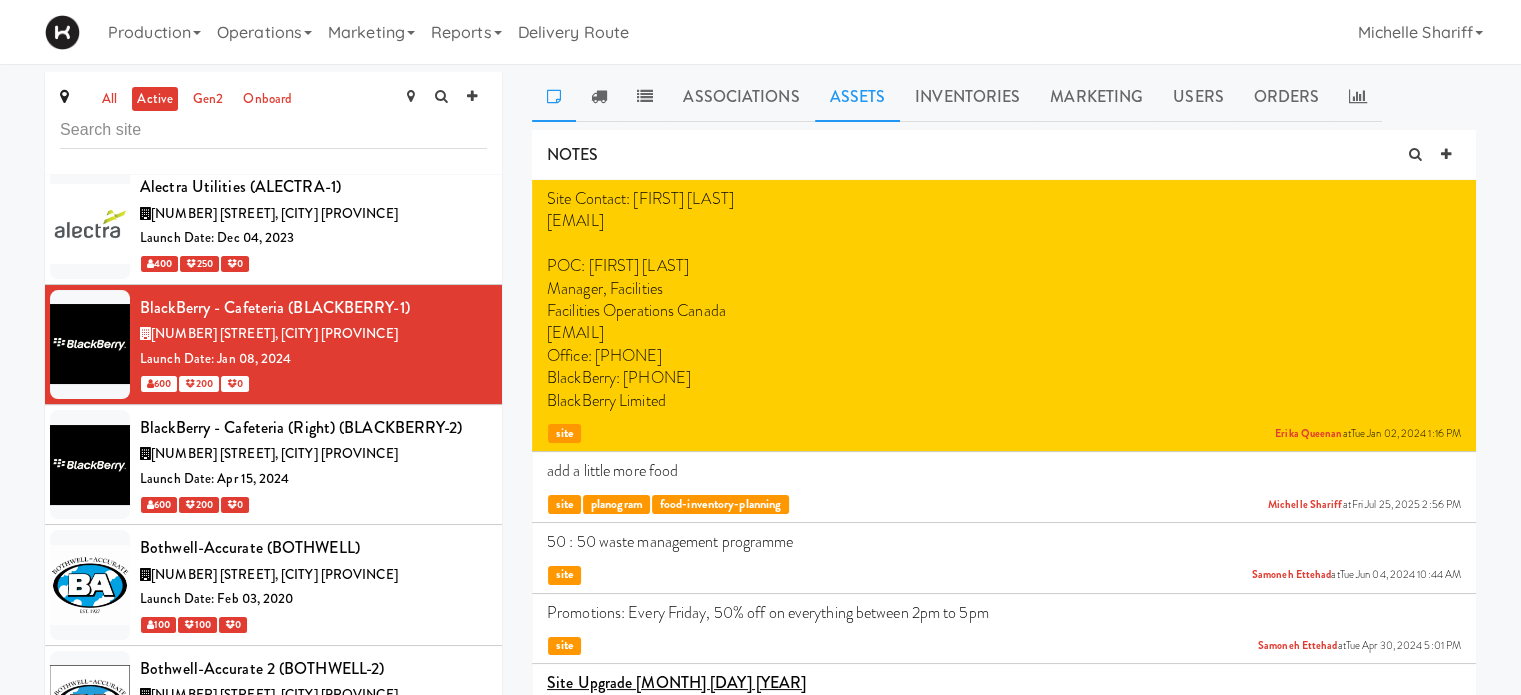 click on "Assets" at bounding box center (858, 97) 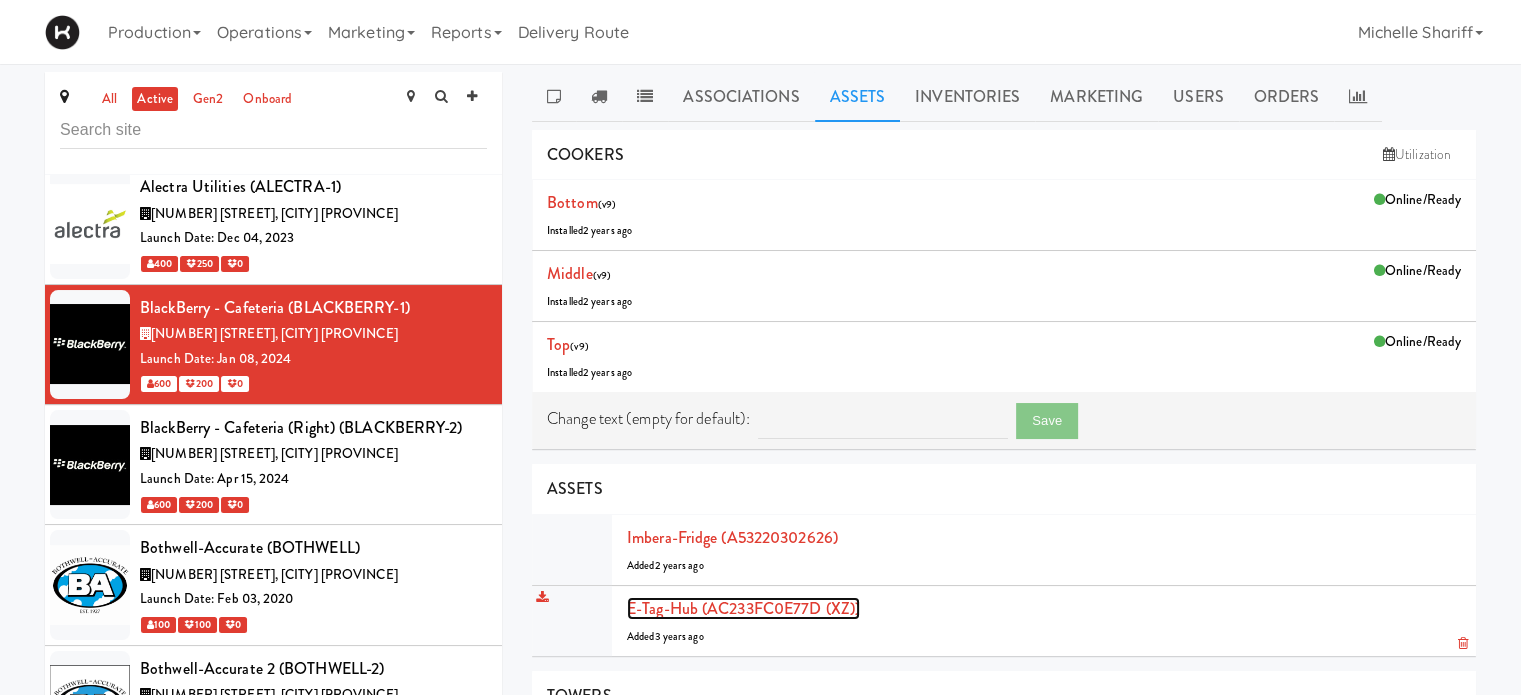 click on "E-tag-hub (AC233FC0E77D (XZ))" at bounding box center (743, 608) 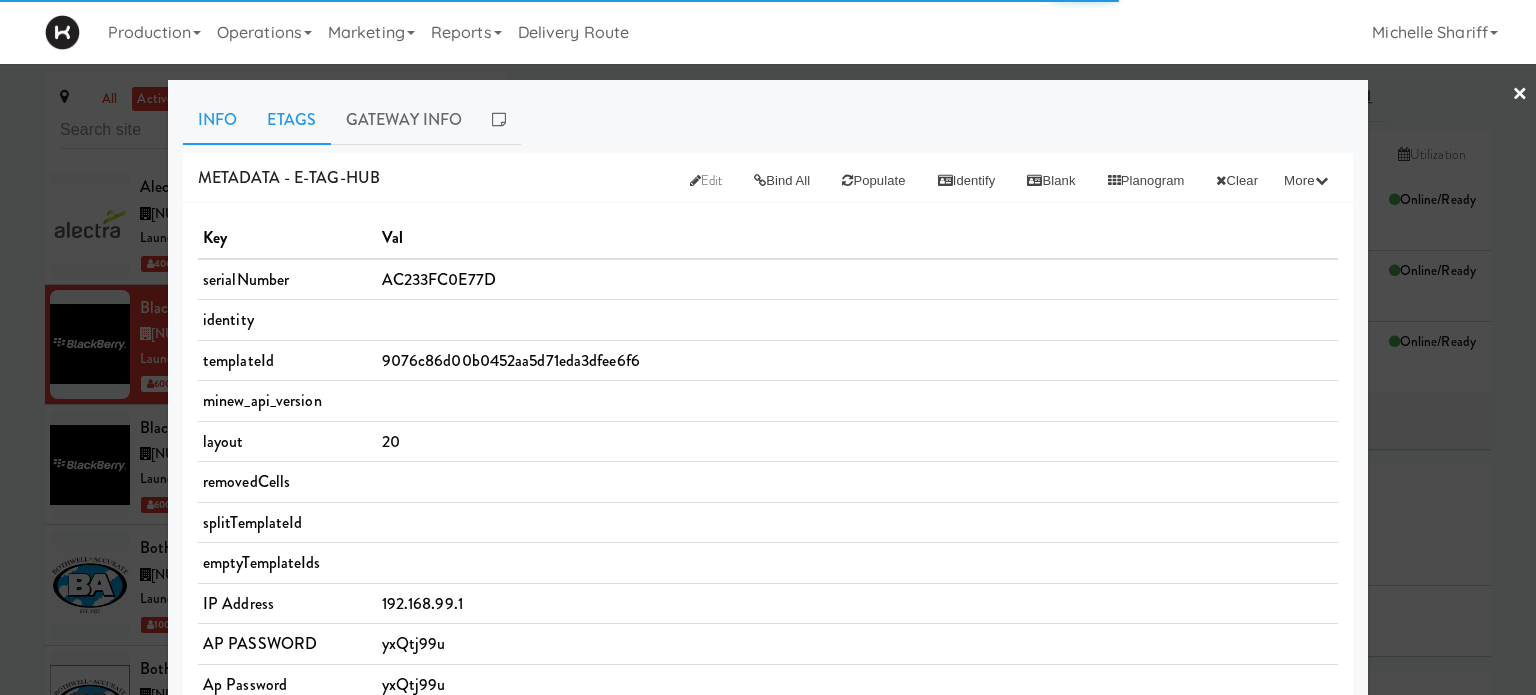 click on "Etags" at bounding box center (291, 120) 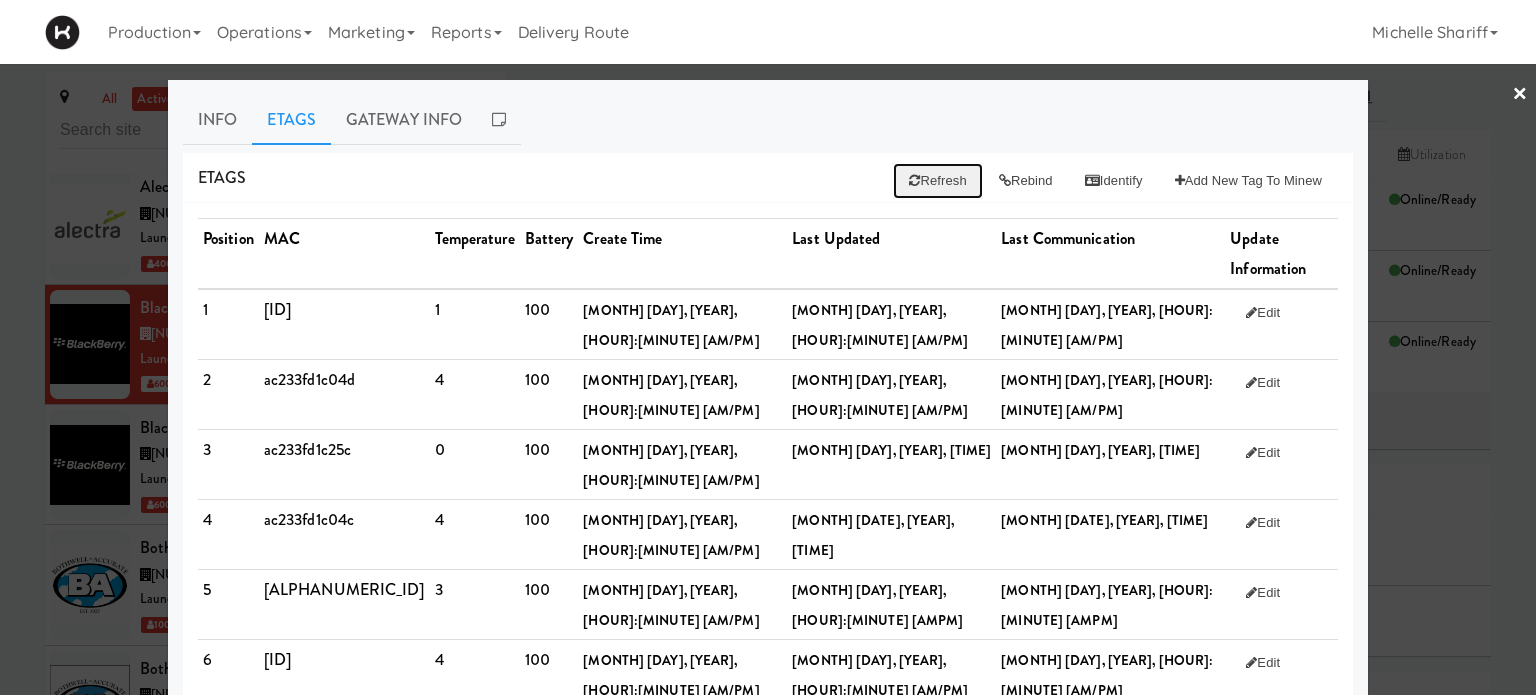 click on "Refresh" at bounding box center (937, 181) 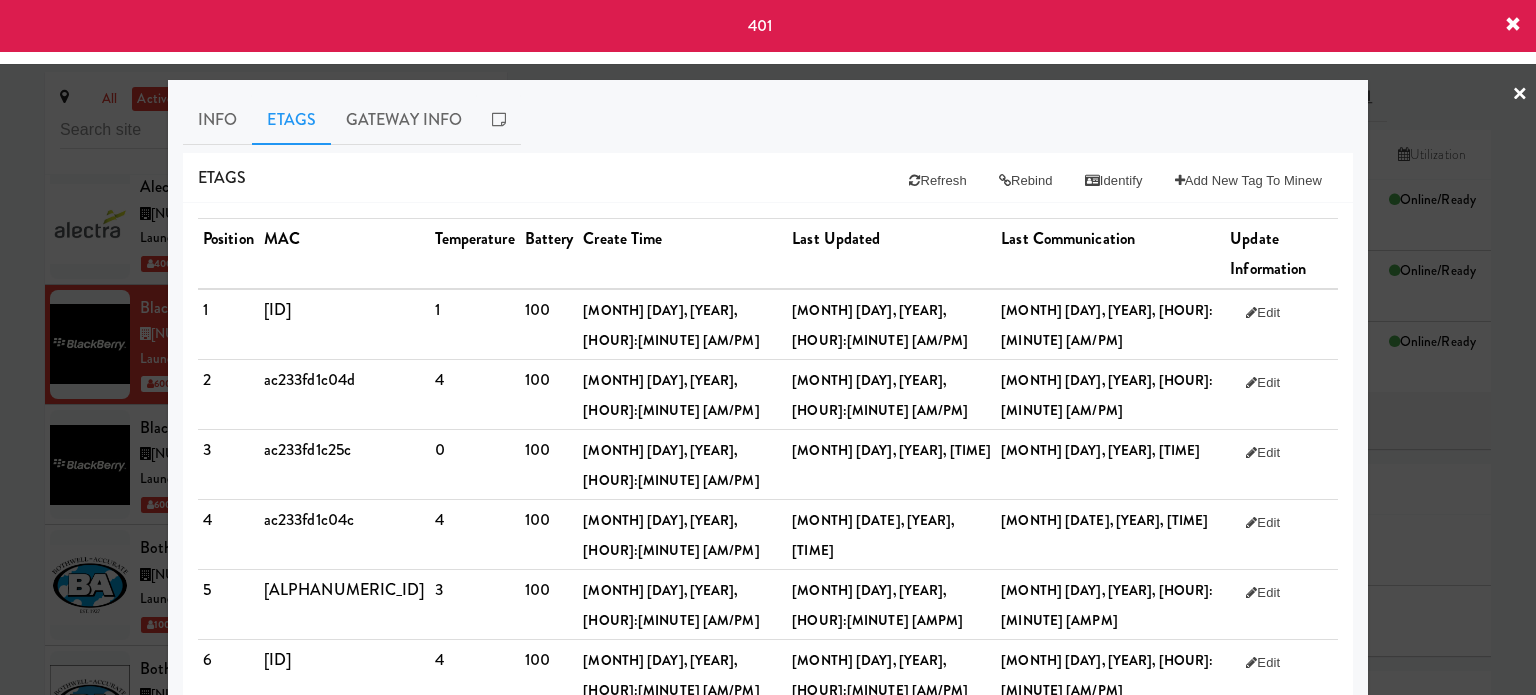 click at bounding box center (1513, 25) 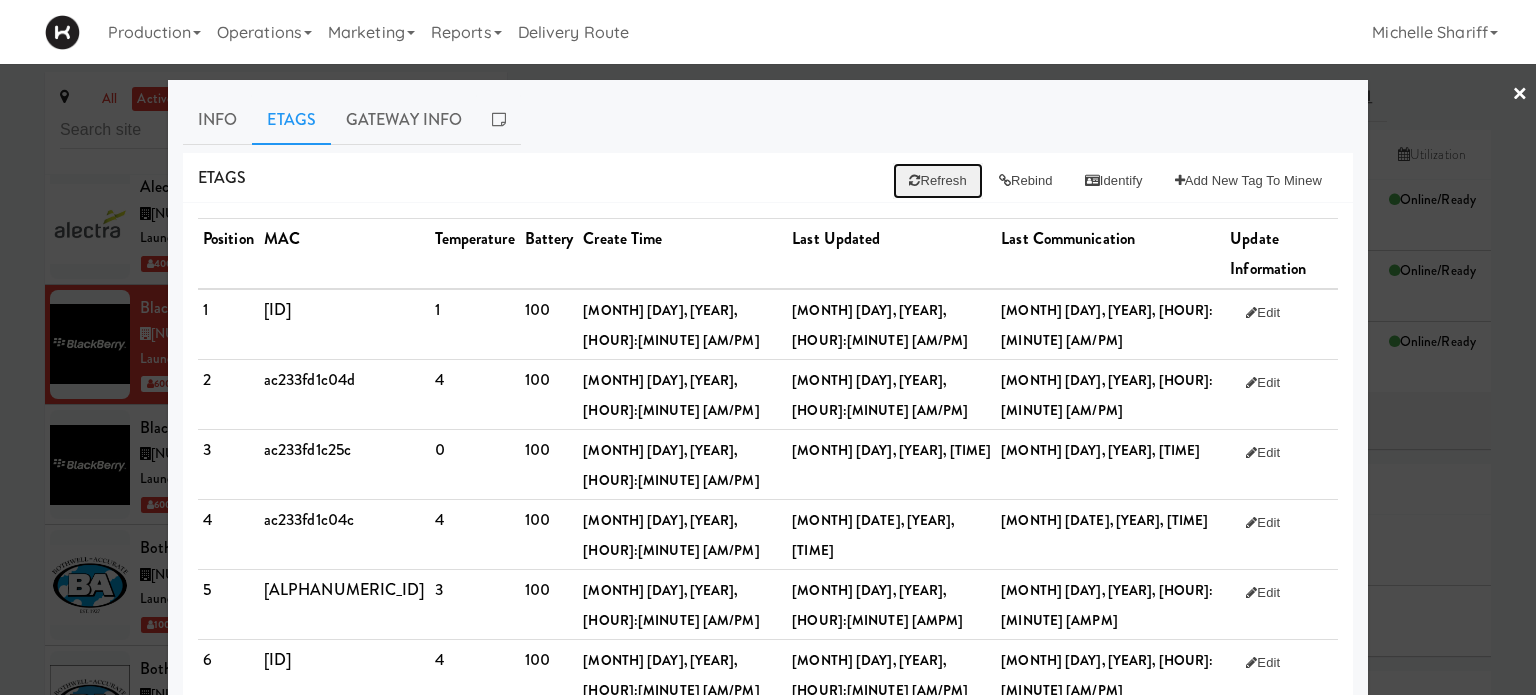 click on "Refresh" at bounding box center (937, 181) 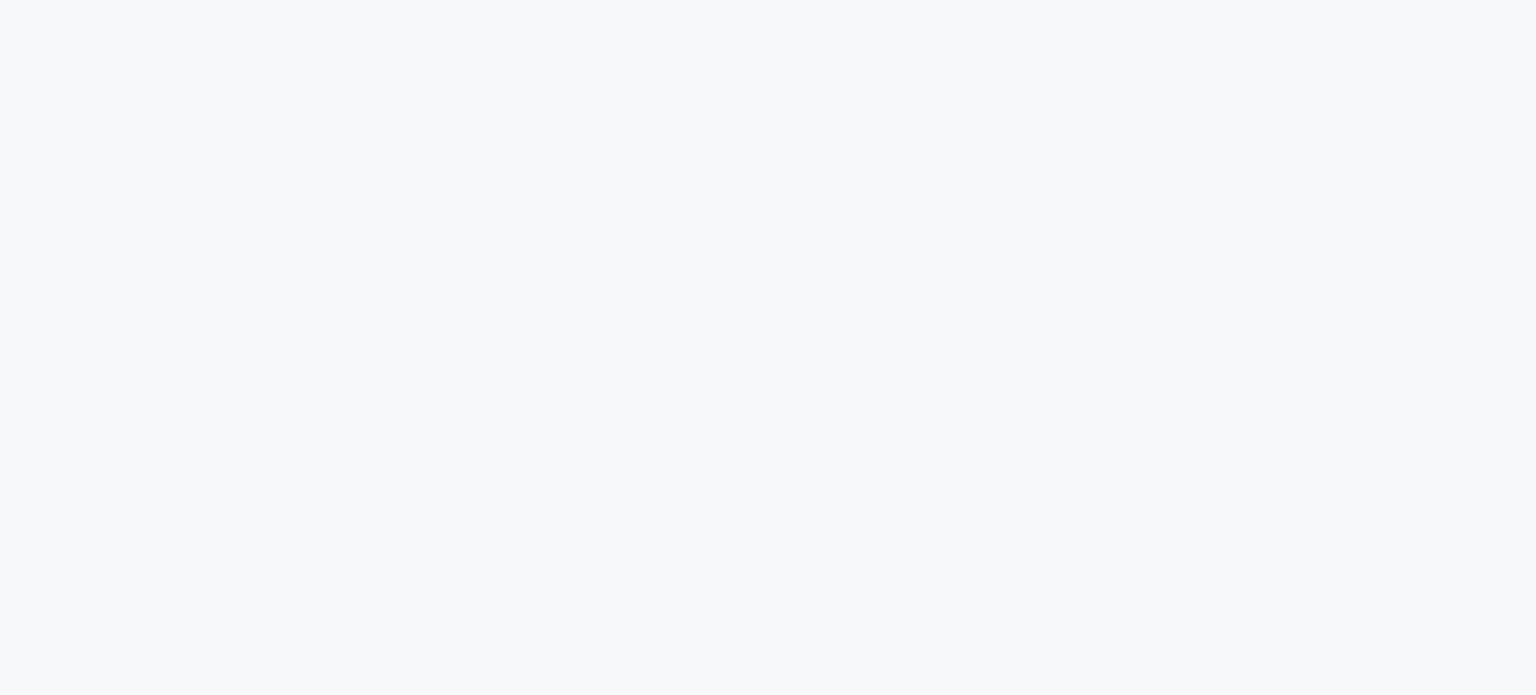 scroll, scrollTop: 0, scrollLeft: 0, axis: both 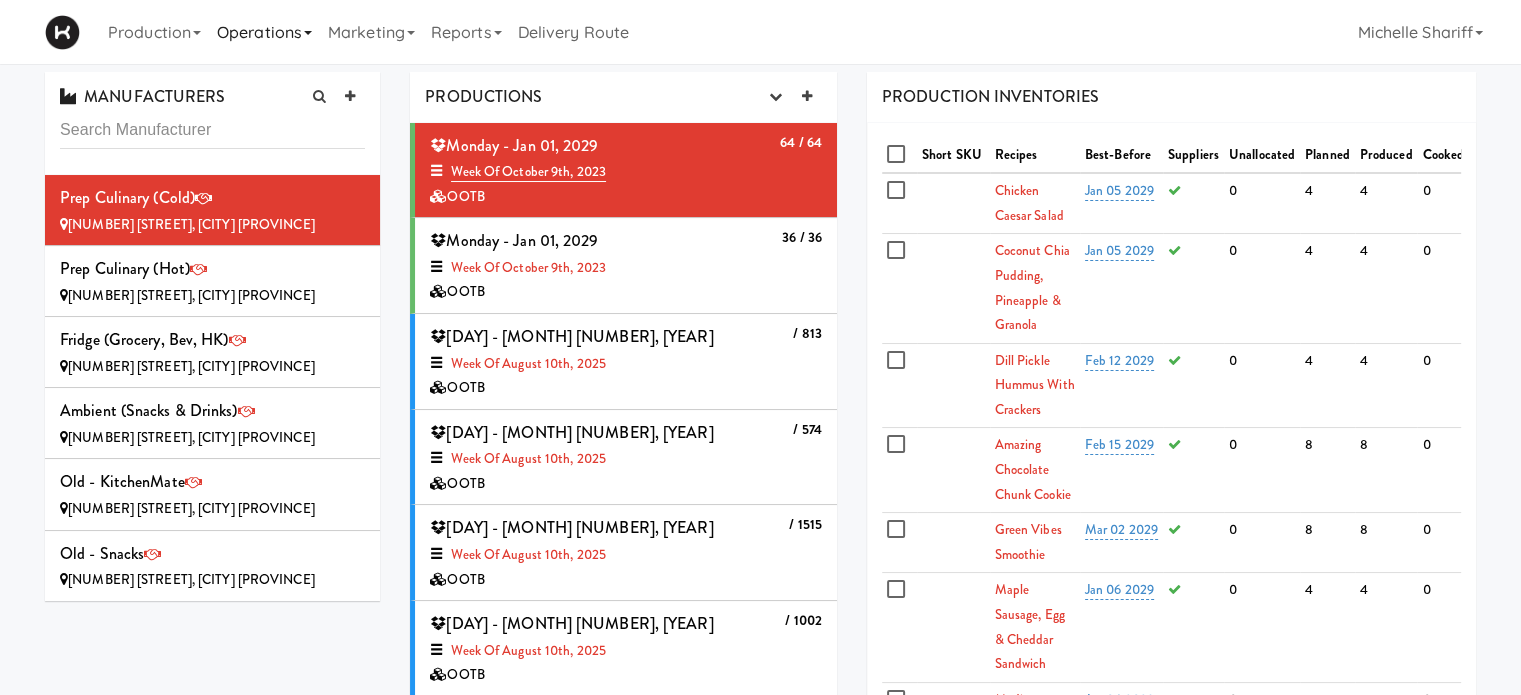 click on "Operations" at bounding box center [264, 32] 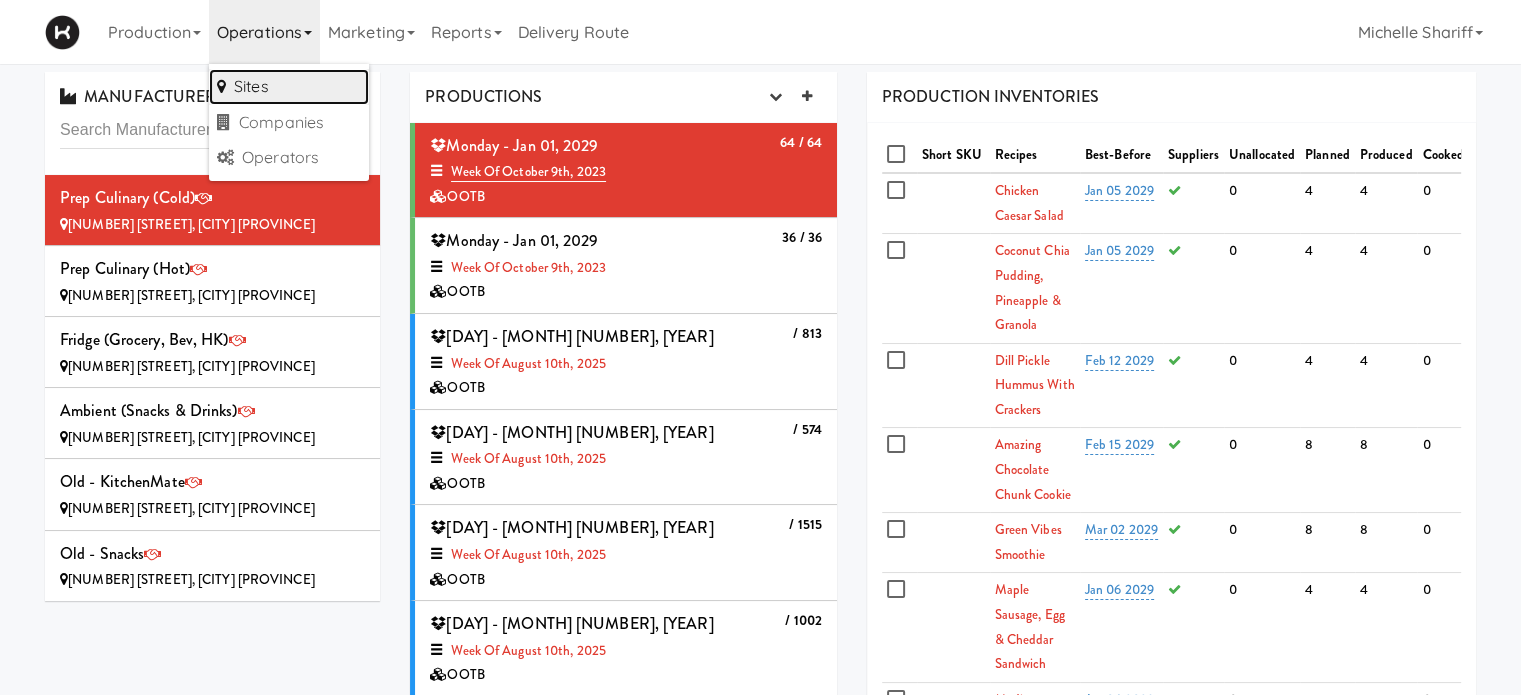 click on "Sites" at bounding box center (289, 87) 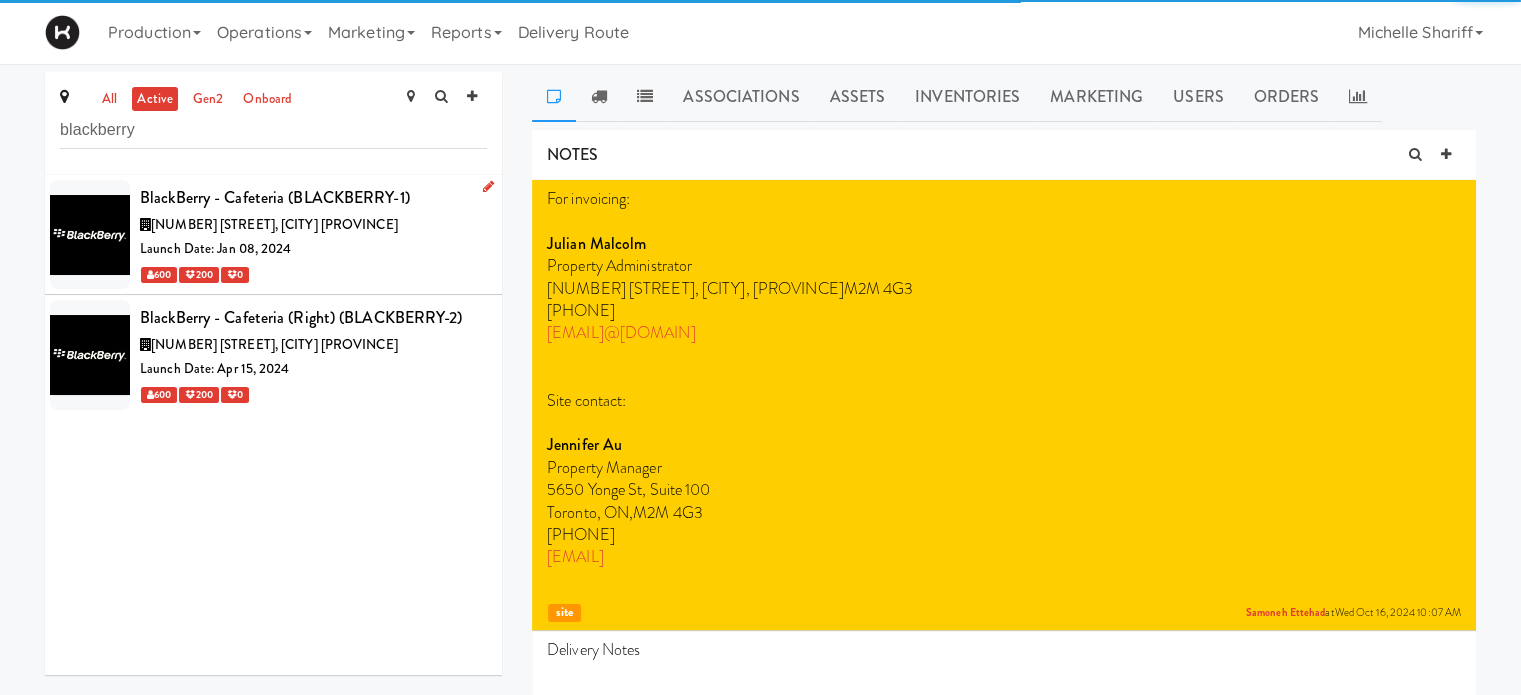 type on "blackberry" 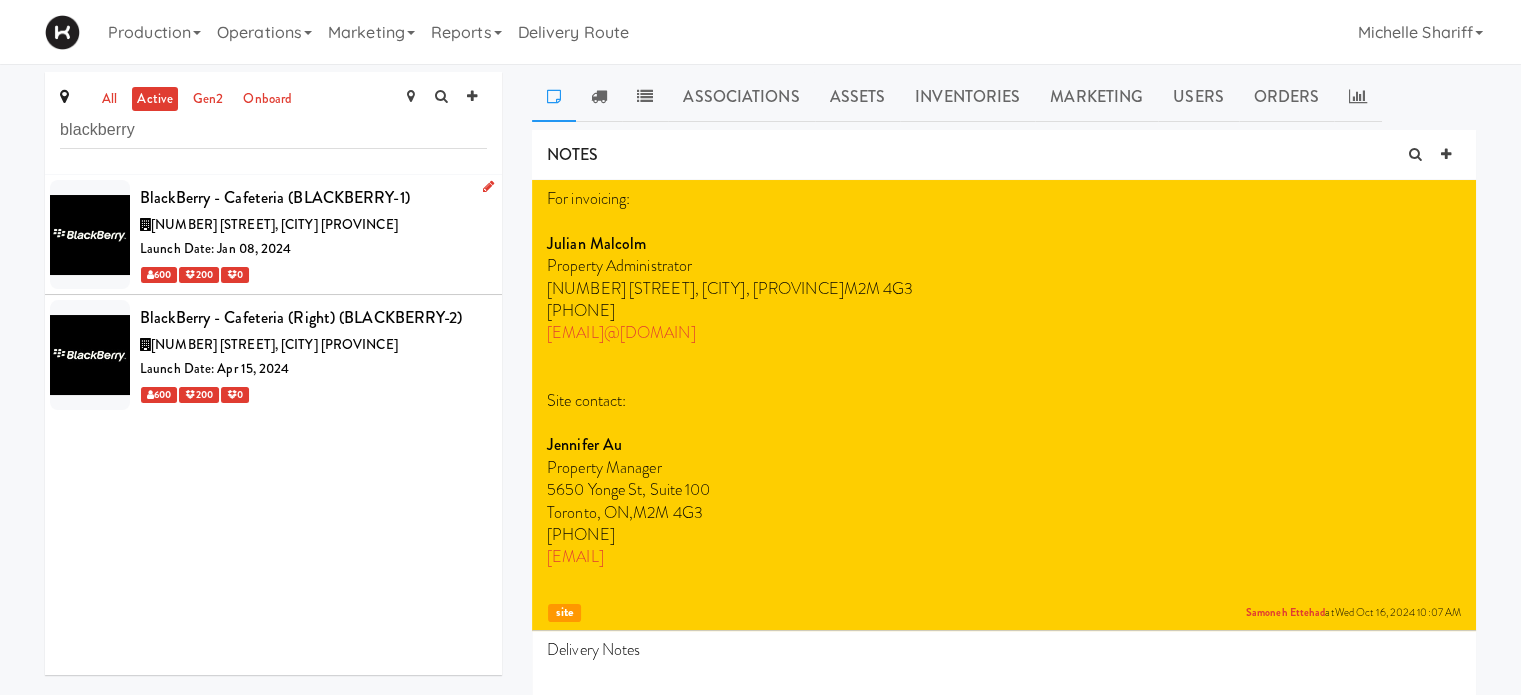click on "Launch Date: Jan 08, 2024" at bounding box center (313, 249) 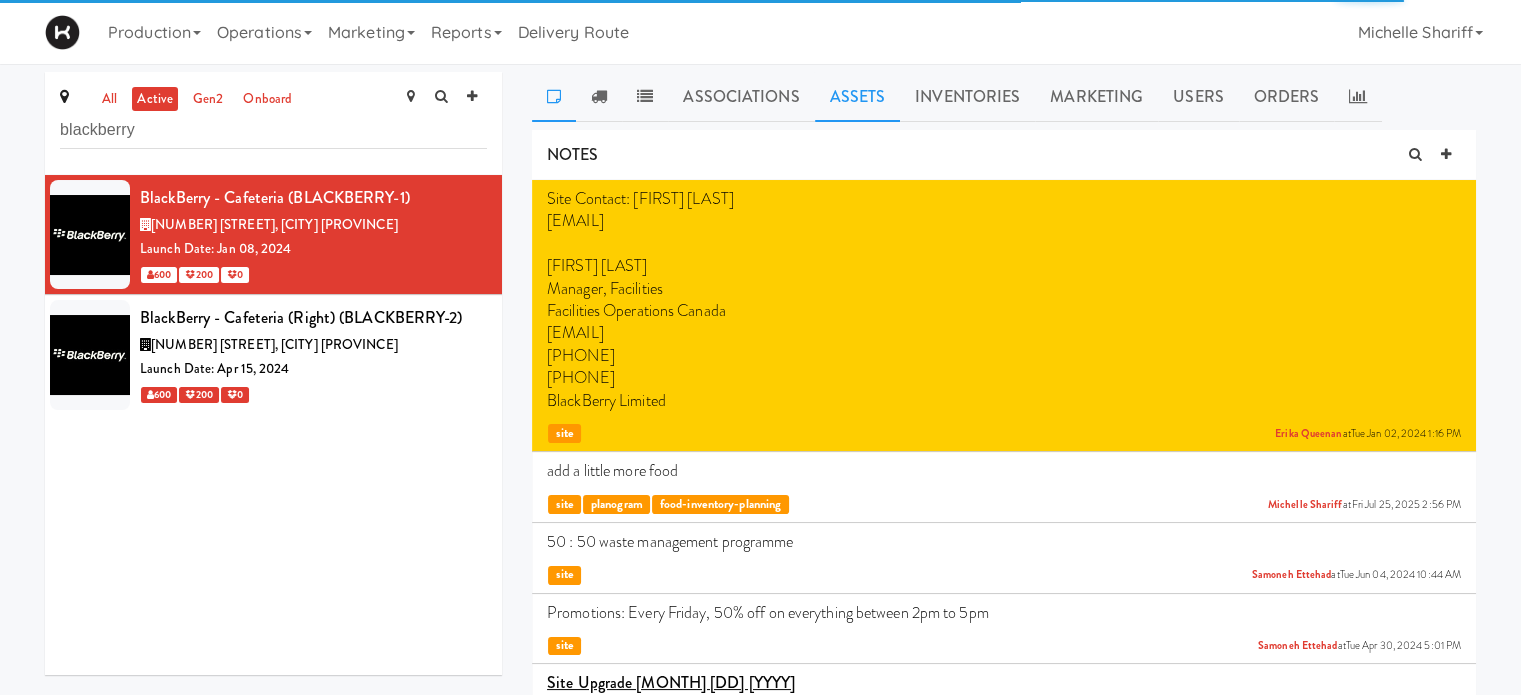 click on "Assets" at bounding box center (858, 97) 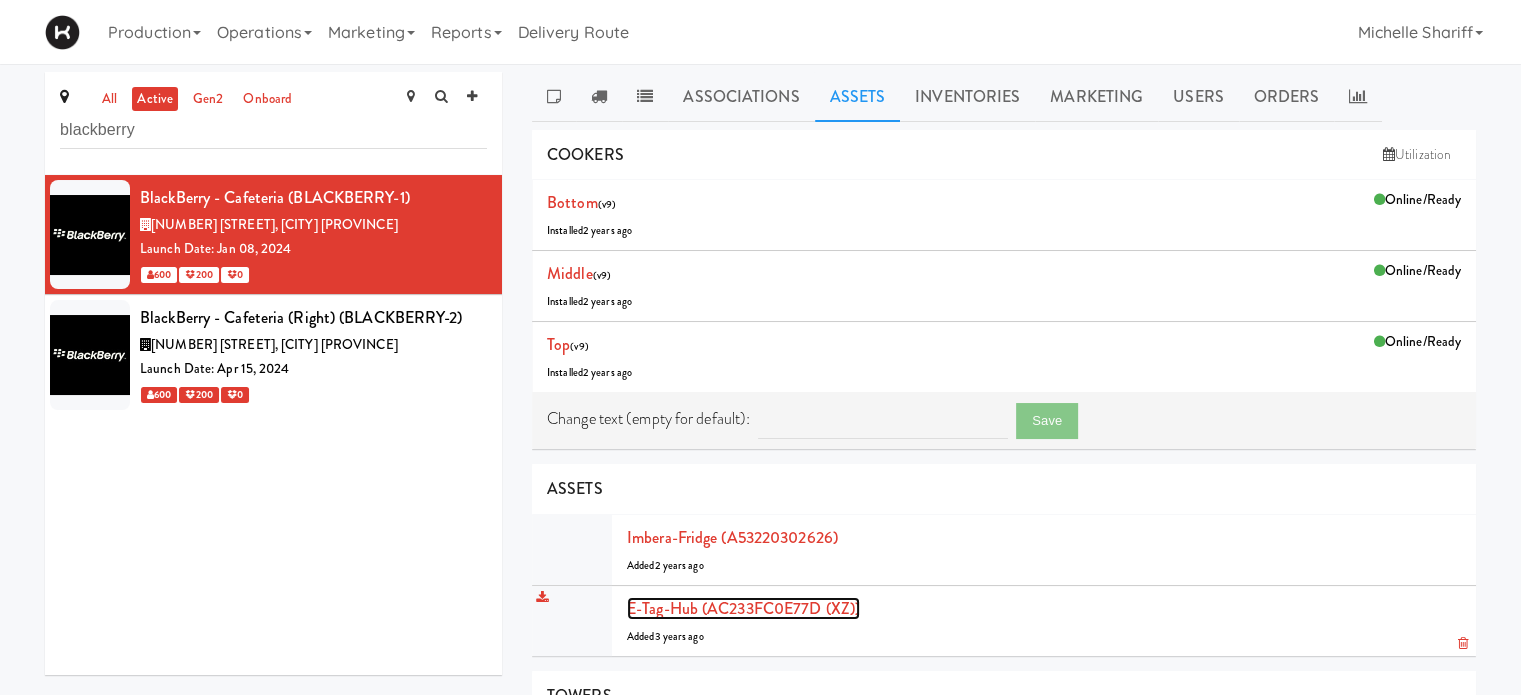 click on "E-tag-hub (AC233FC0E77D (XZ))" at bounding box center (743, 608) 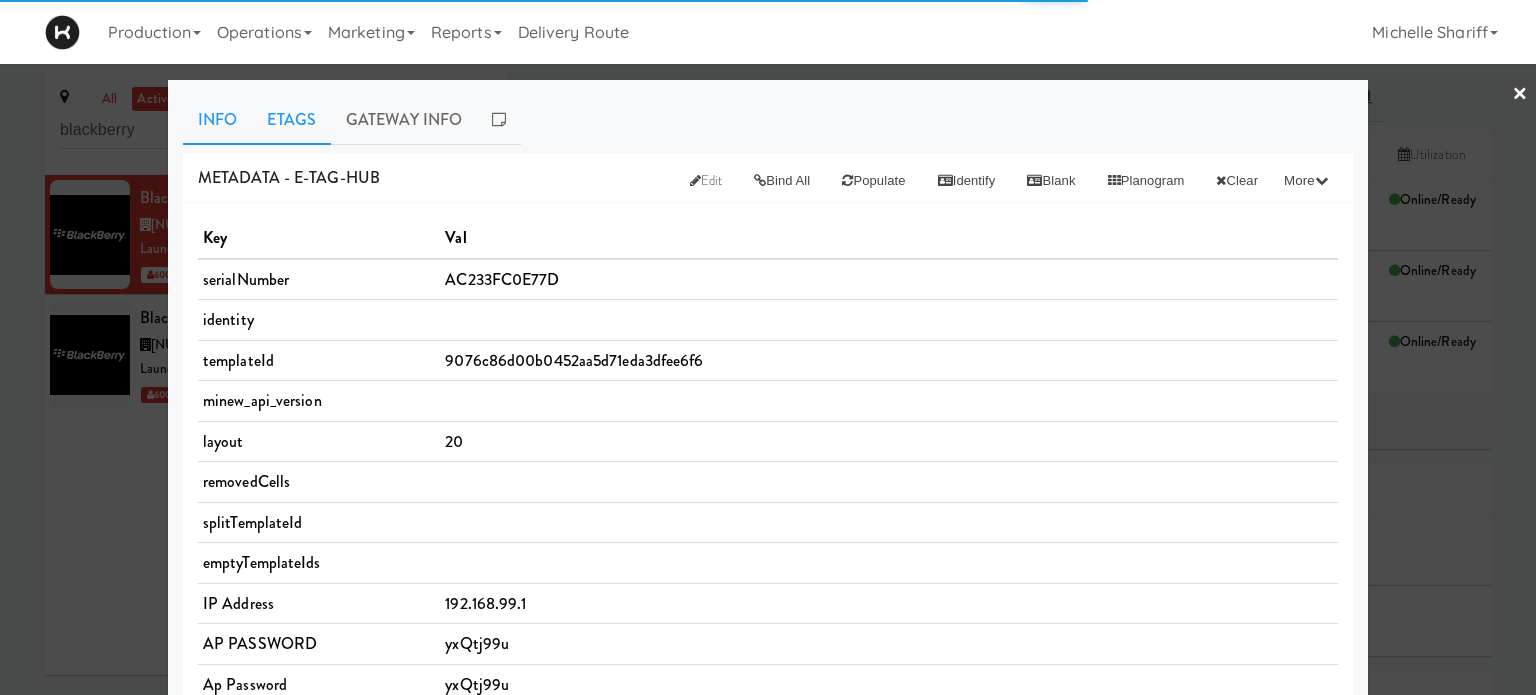 click on "Etags" at bounding box center [291, 120] 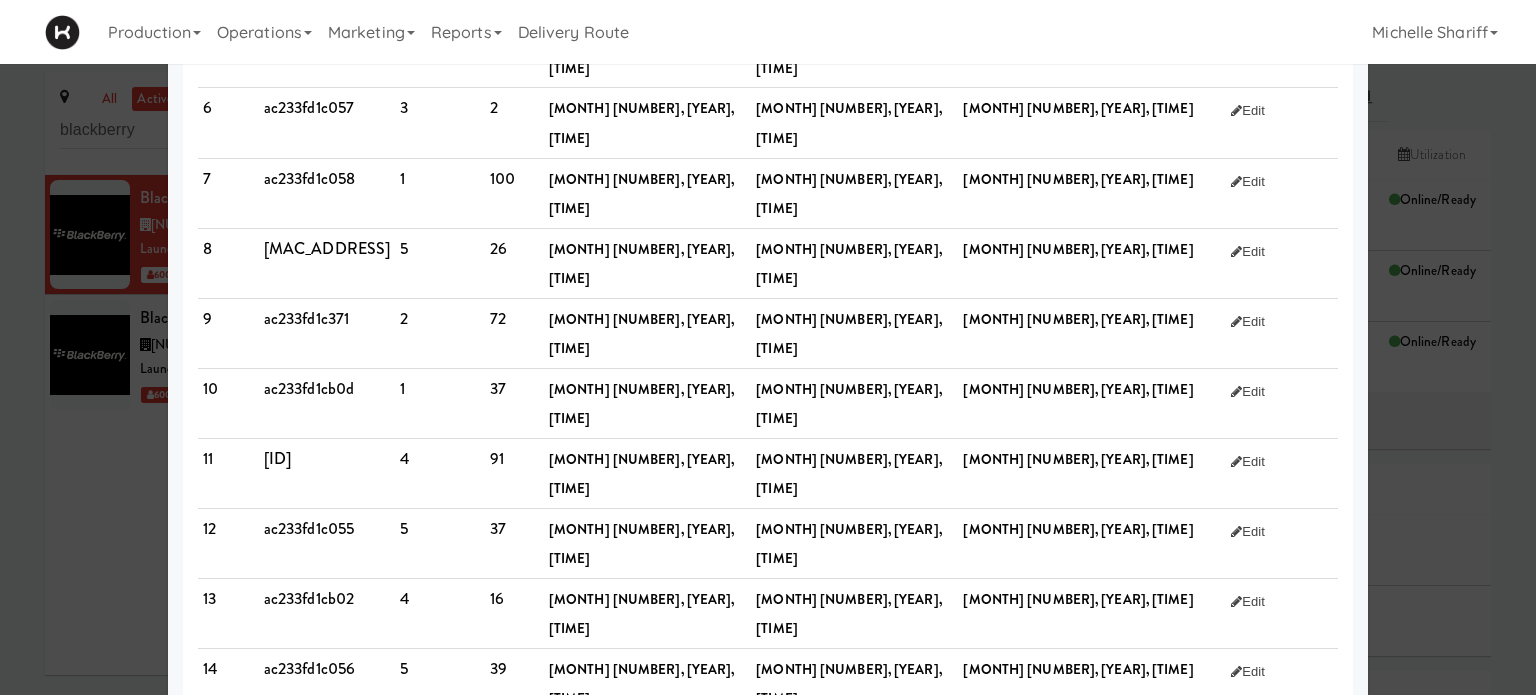 scroll, scrollTop: 0, scrollLeft: 0, axis: both 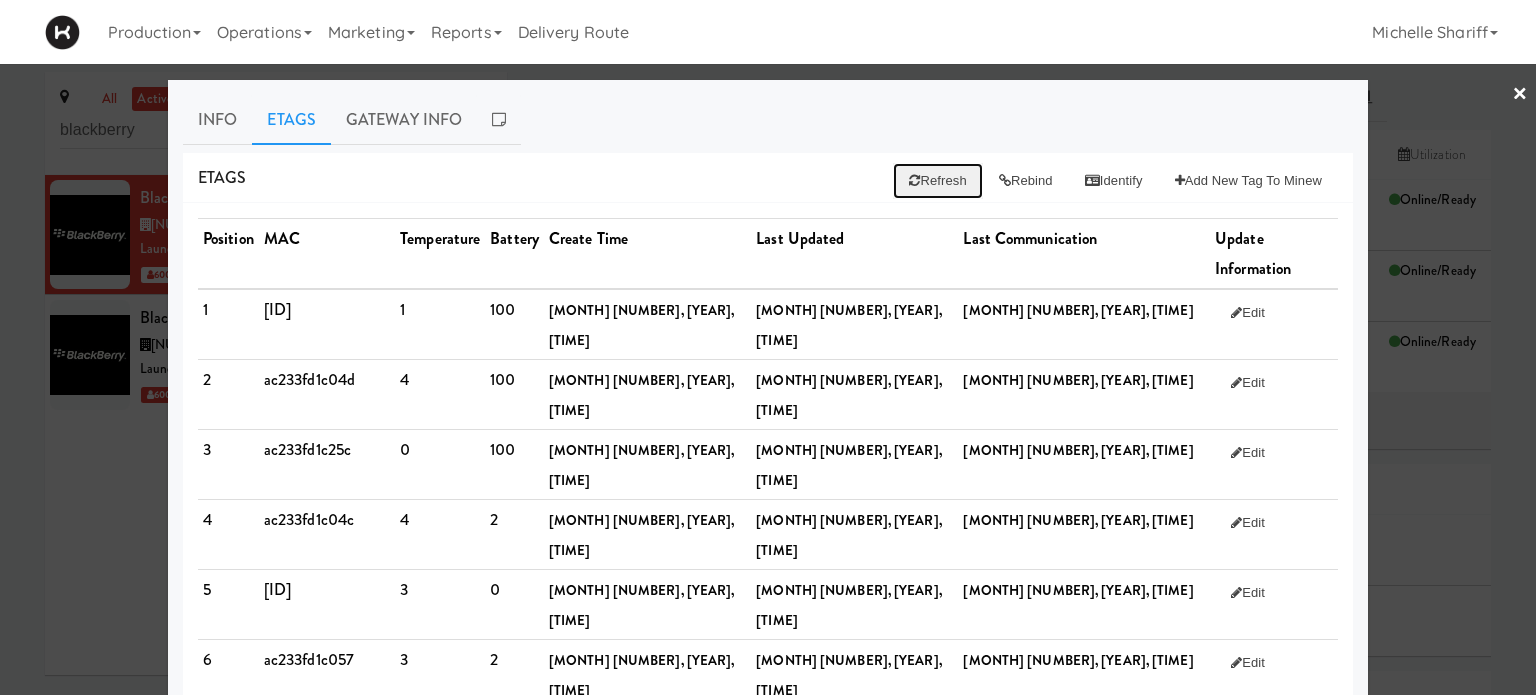 click on "Refresh" at bounding box center [937, 181] 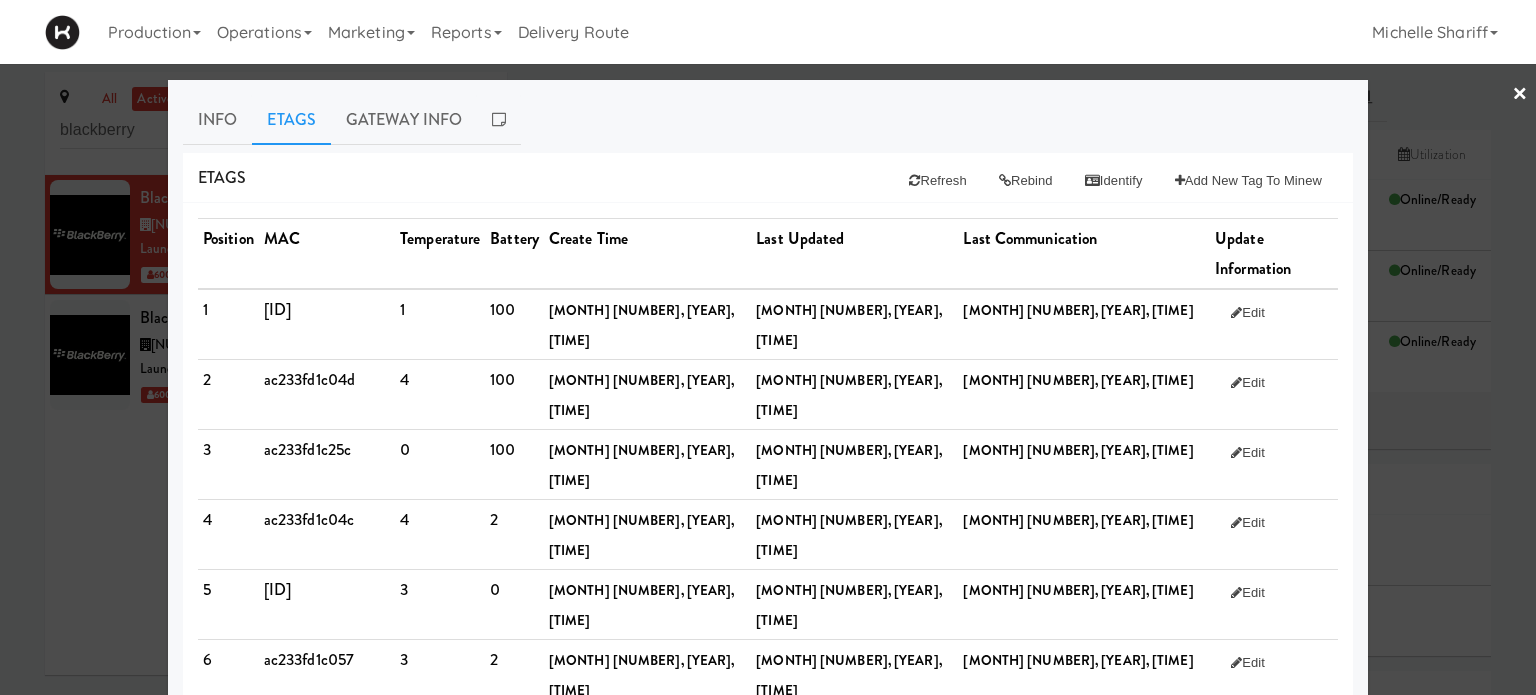 click on "×" at bounding box center [1520, 95] 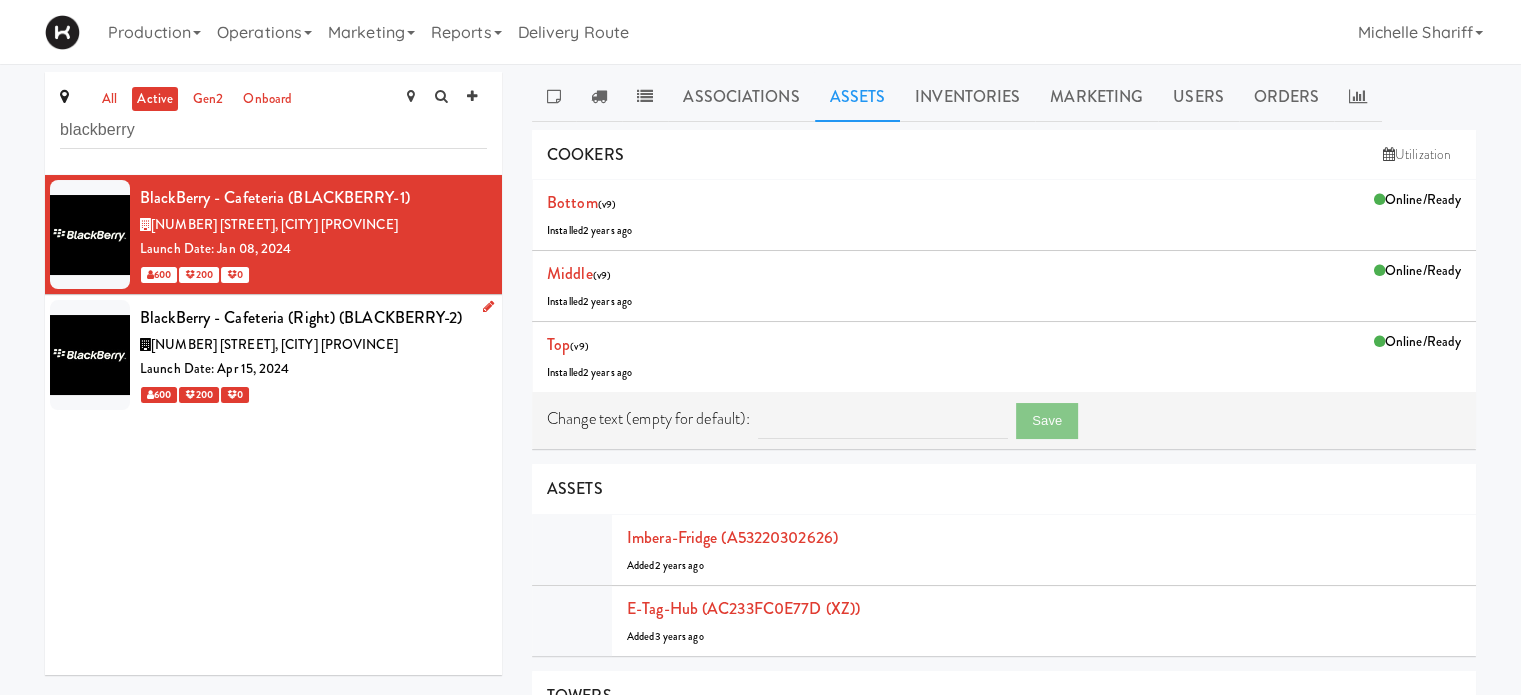 click on "Launch Date: Apr 15, 2024" at bounding box center [313, 369] 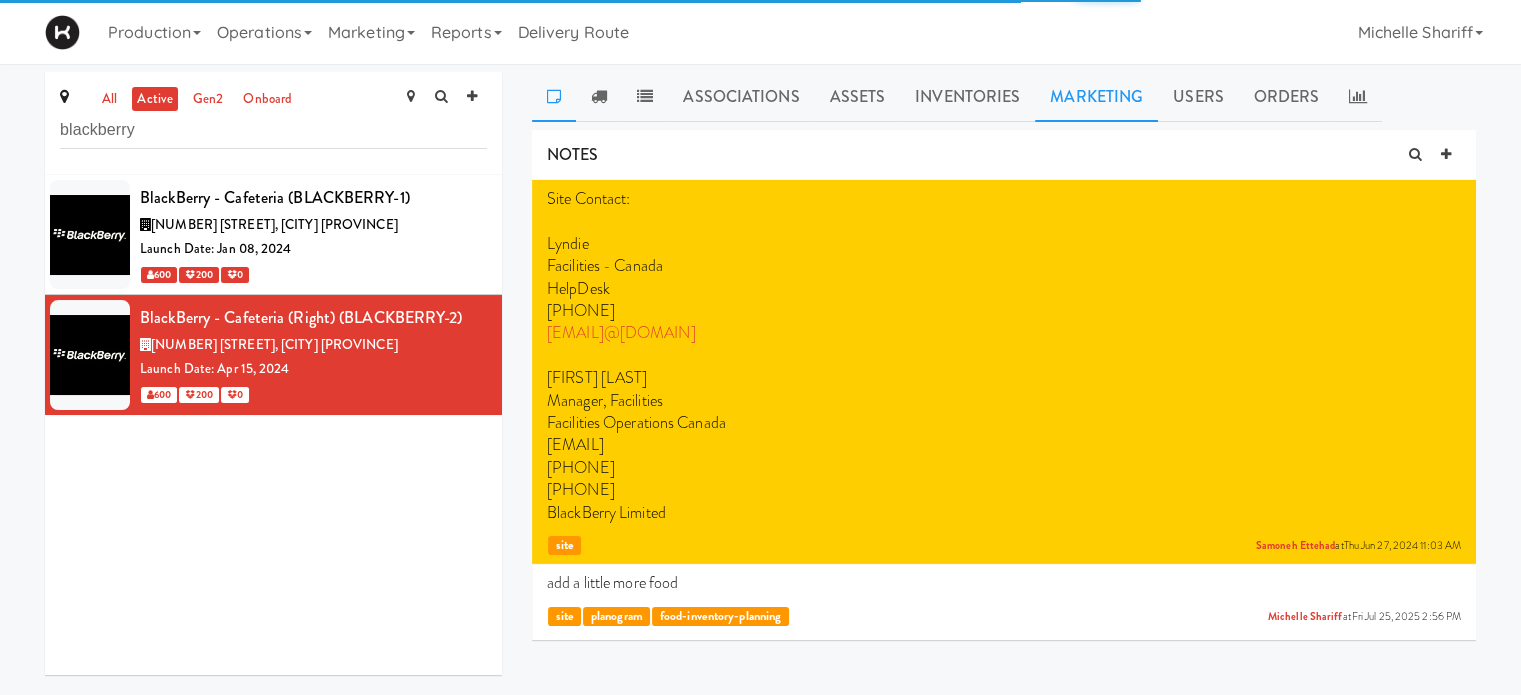 click on "Marketing" at bounding box center (1096, 97) 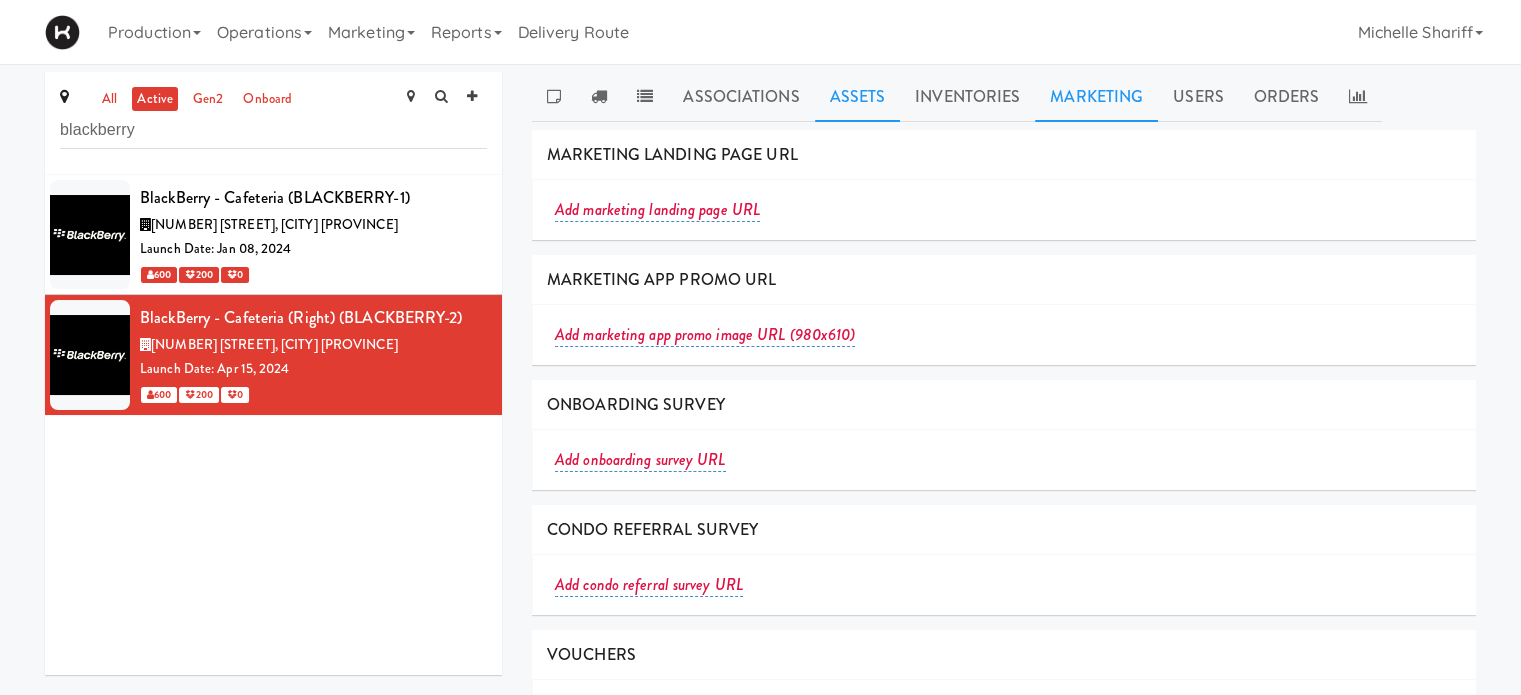 click on "Assets" at bounding box center (858, 97) 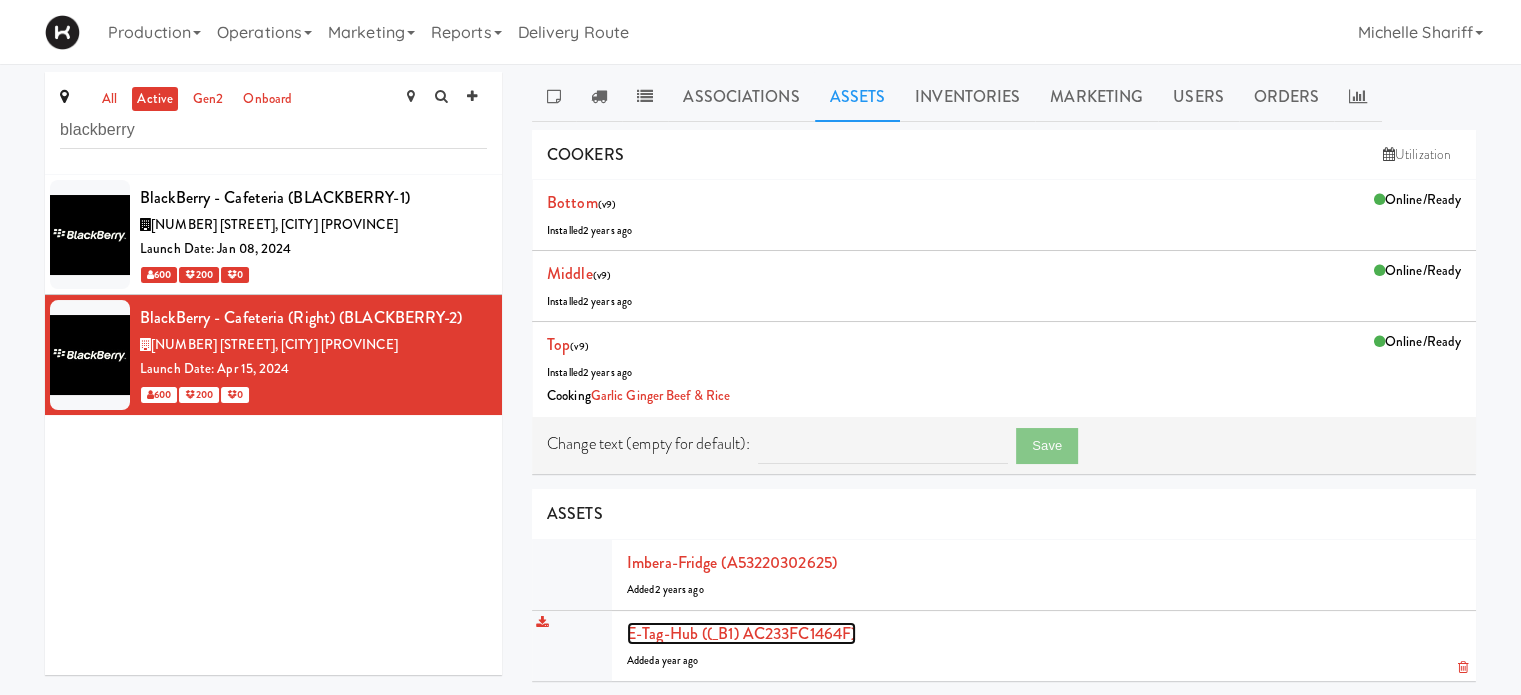 click on "E-tag-hub ((_B1) AC233FC1464F)" at bounding box center (741, 633) 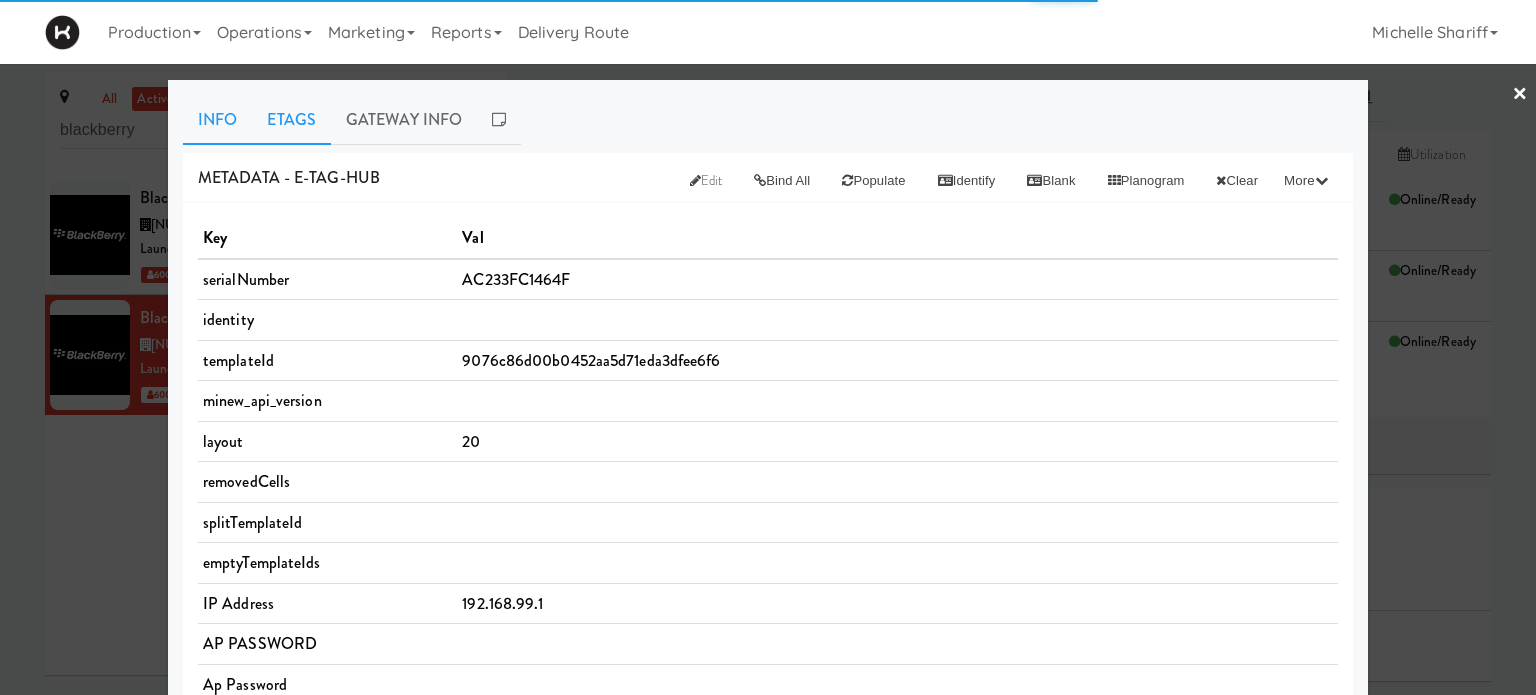 click on "Etags" at bounding box center [291, 120] 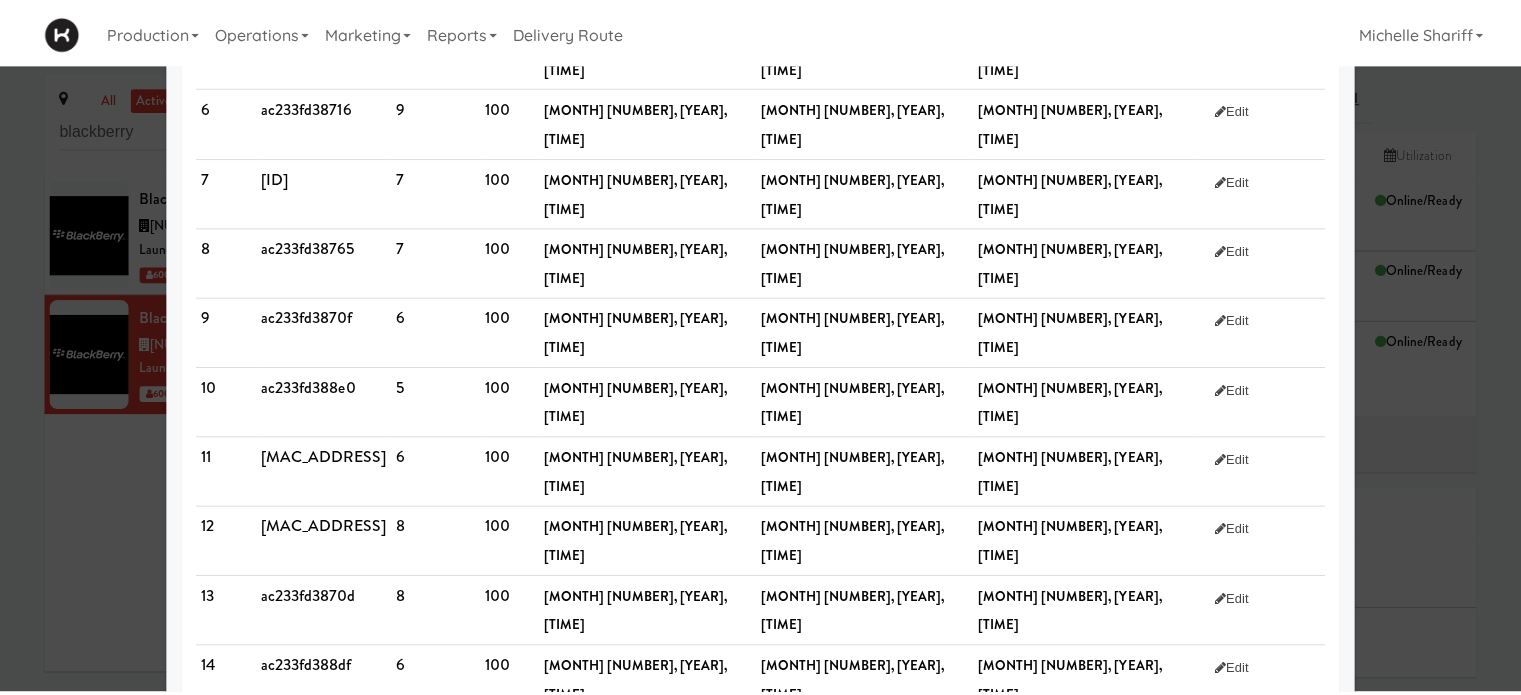 scroll, scrollTop: 0, scrollLeft: 0, axis: both 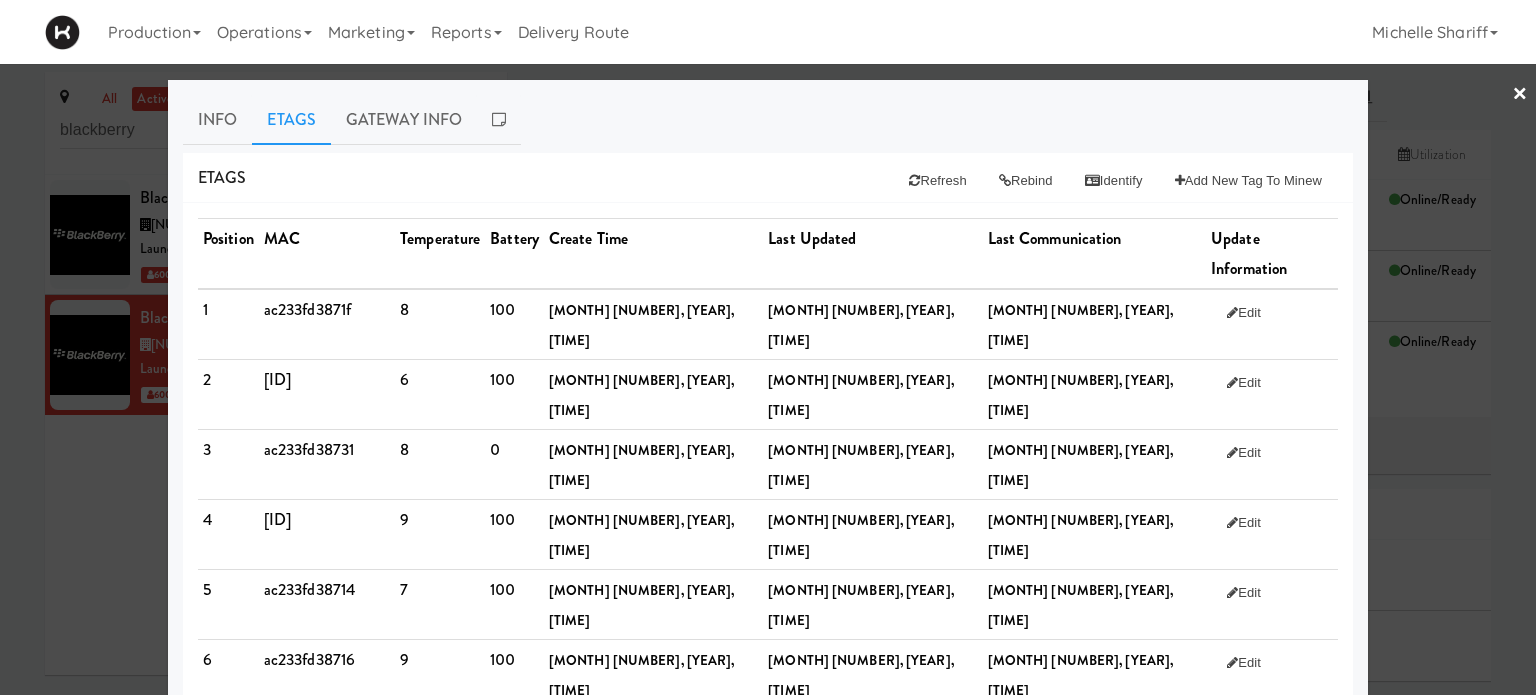 click on "×" at bounding box center [1520, 95] 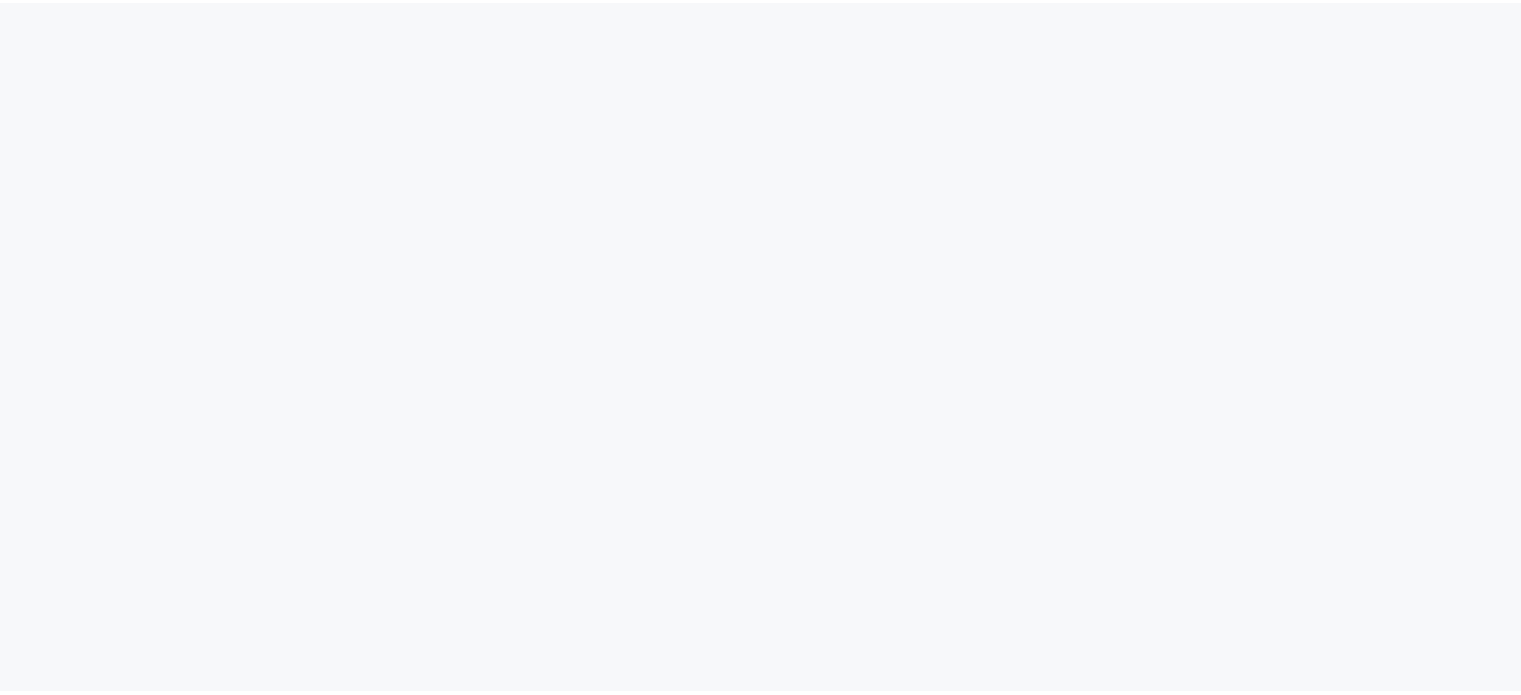 scroll, scrollTop: 0, scrollLeft: 0, axis: both 